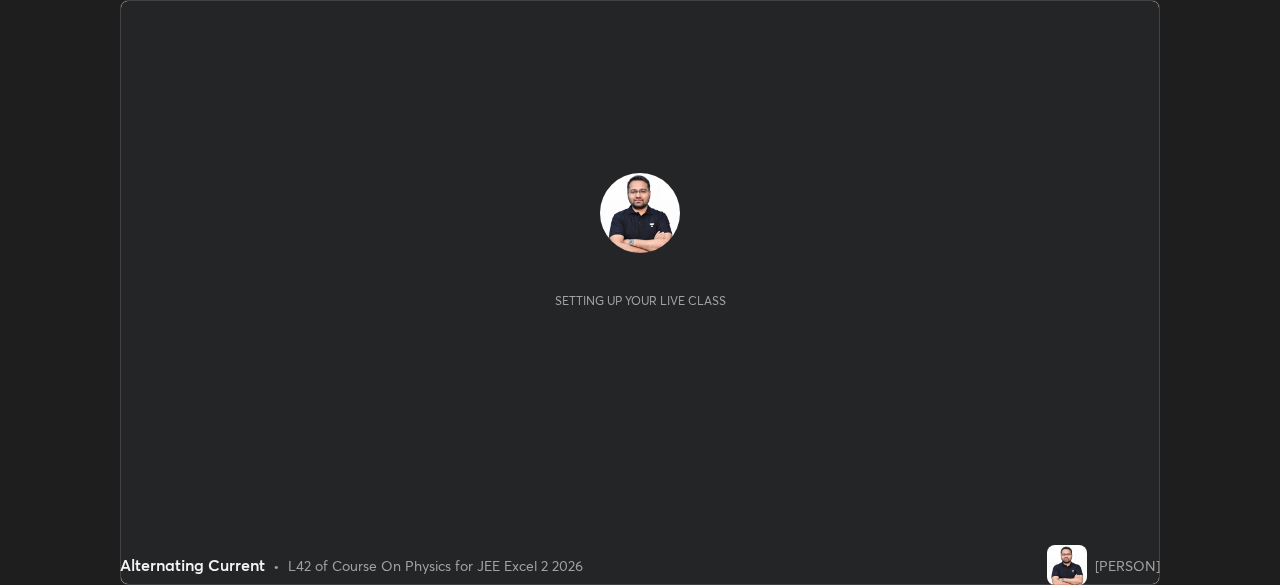 scroll, scrollTop: 0, scrollLeft: 0, axis: both 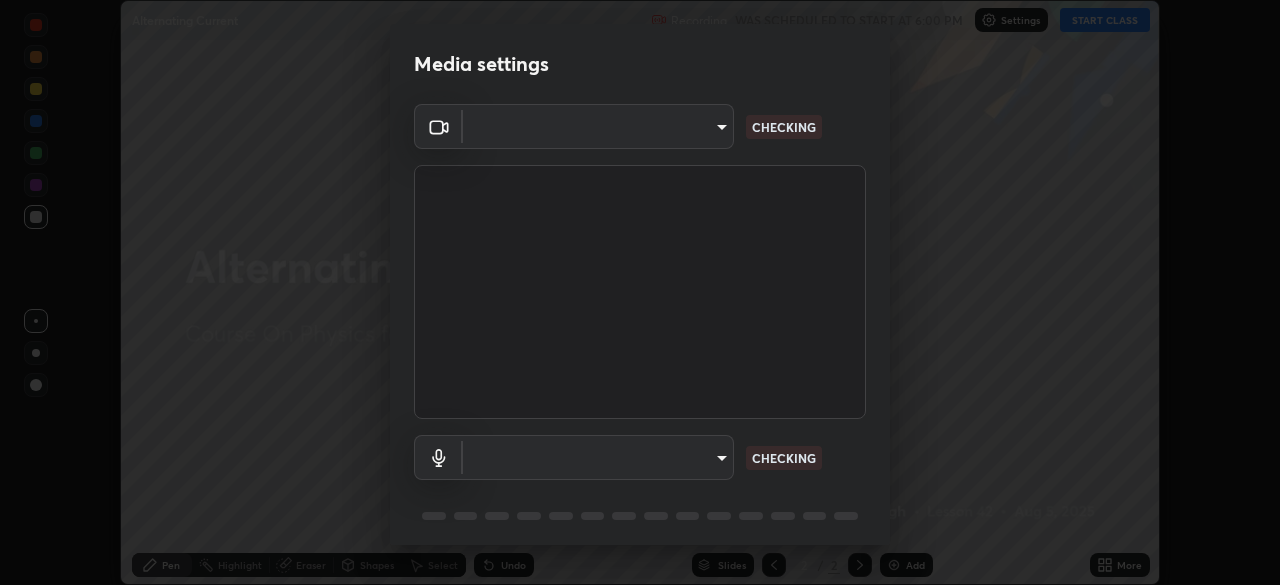 type on "9b3858e0c9b7c90b4e807169e1ca04b45ef6a3ae93893a7fb9d5807e87947610" 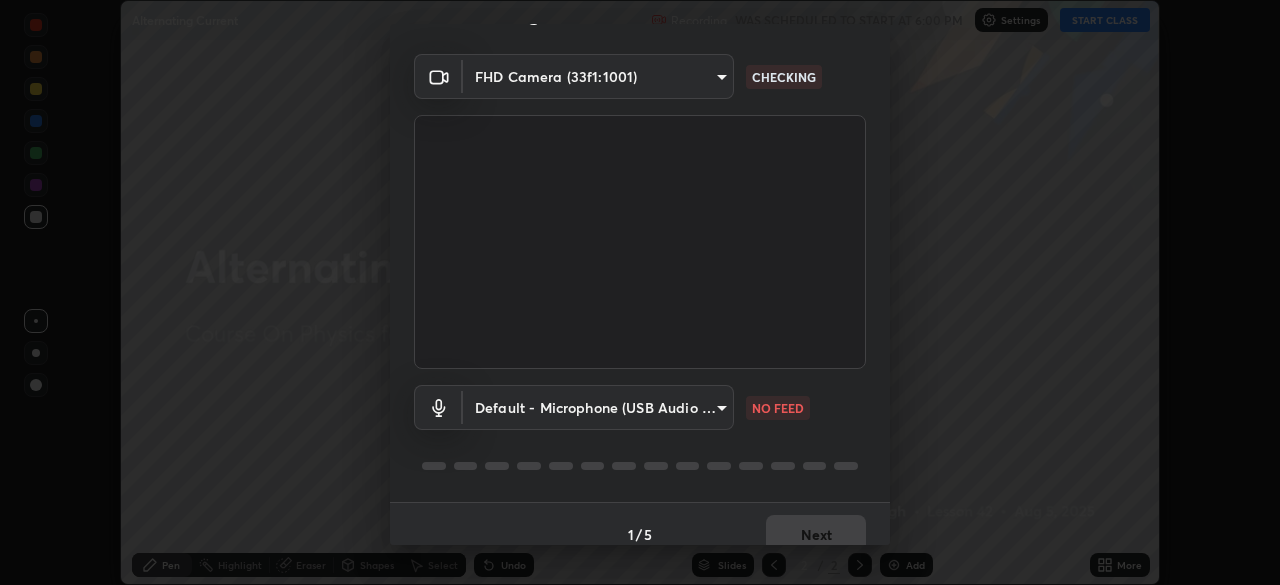 scroll, scrollTop: 49, scrollLeft: 0, axis: vertical 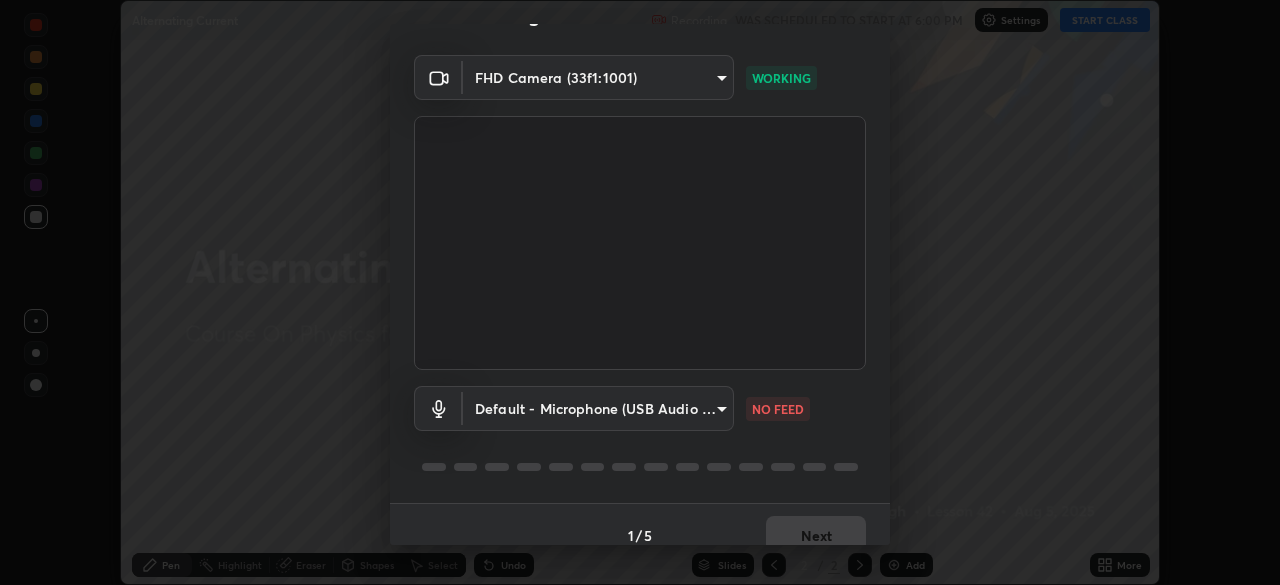click on "Erase all Alternating Current Recording WAS SCHEDULED TO START AT  6:00 PM Settings START CLASS Setting up your live class Alternating Current • L42 of Course On Physics for JEE Excel 2 2026 [PERSON] Pen Highlight Eraser Shapes Select Undo Slides 2 / 2 Add More No doubts shared Encourage your learners to ask a doubt for better clarity Report an issue Reason for reporting Buffering Chat not working Audio - Video sync issue Educator video quality low ​ Attach an image Report Media settings FHD Camera (33f1:1001) [HASH] WORKING Default - Microphone (USB Audio Device) default NO FEED 1 / 5 Next" at bounding box center [640, 292] 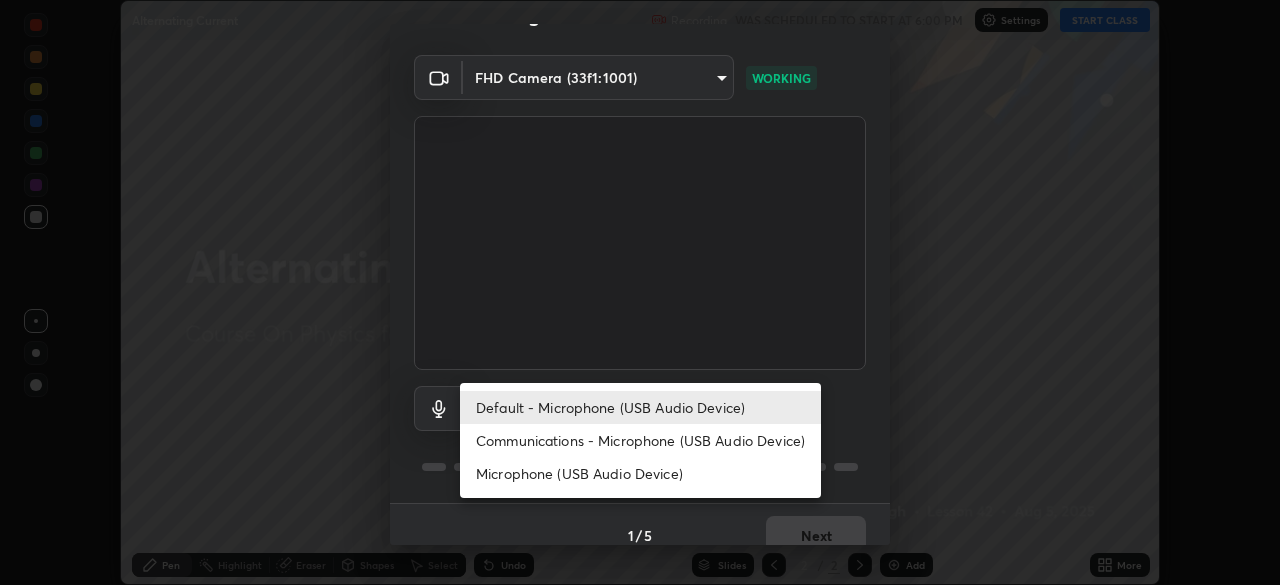 click on "Communications - Microphone (USB Audio Device)" at bounding box center (640, 440) 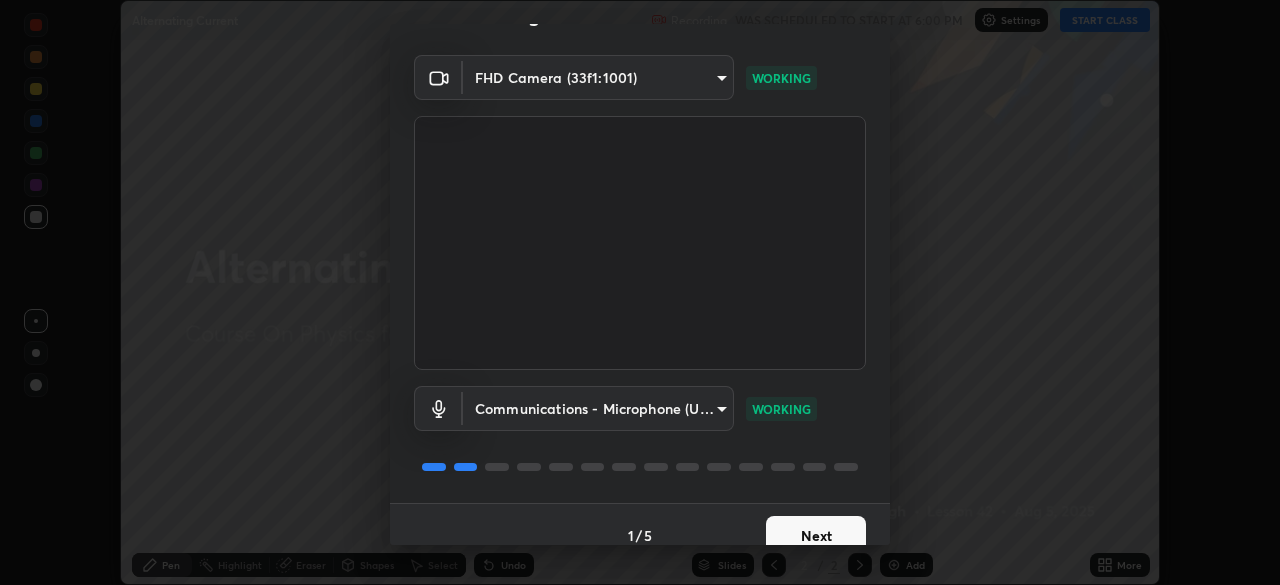 scroll, scrollTop: 71, scrollLeft: 0, axis: vertical 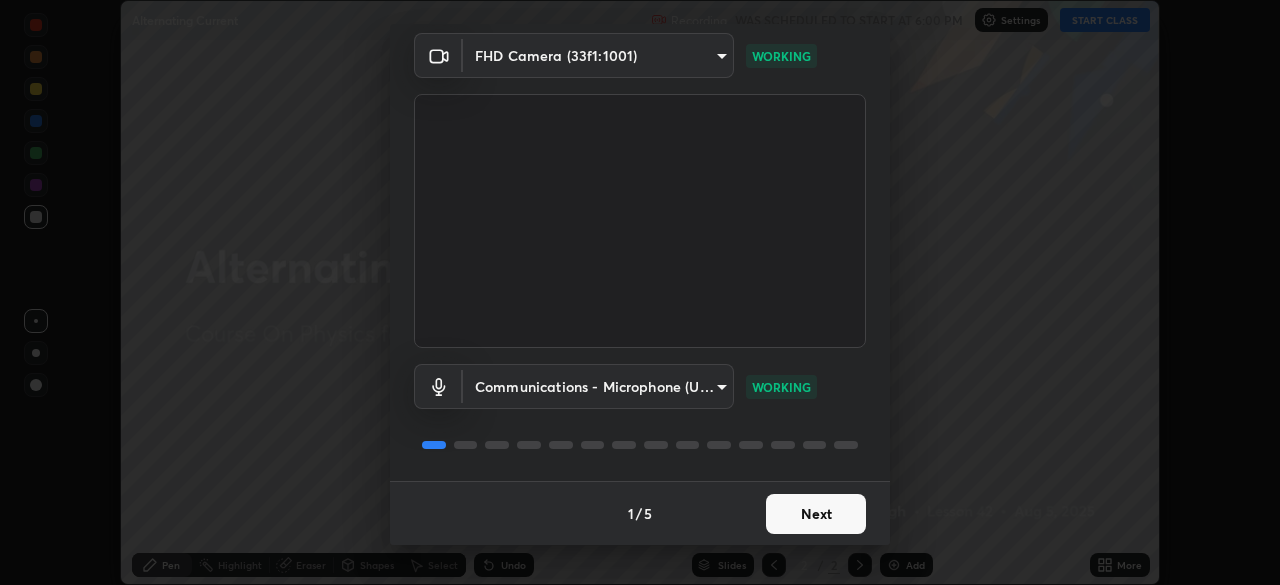 click on "Next" at bounding box center (816, 514) 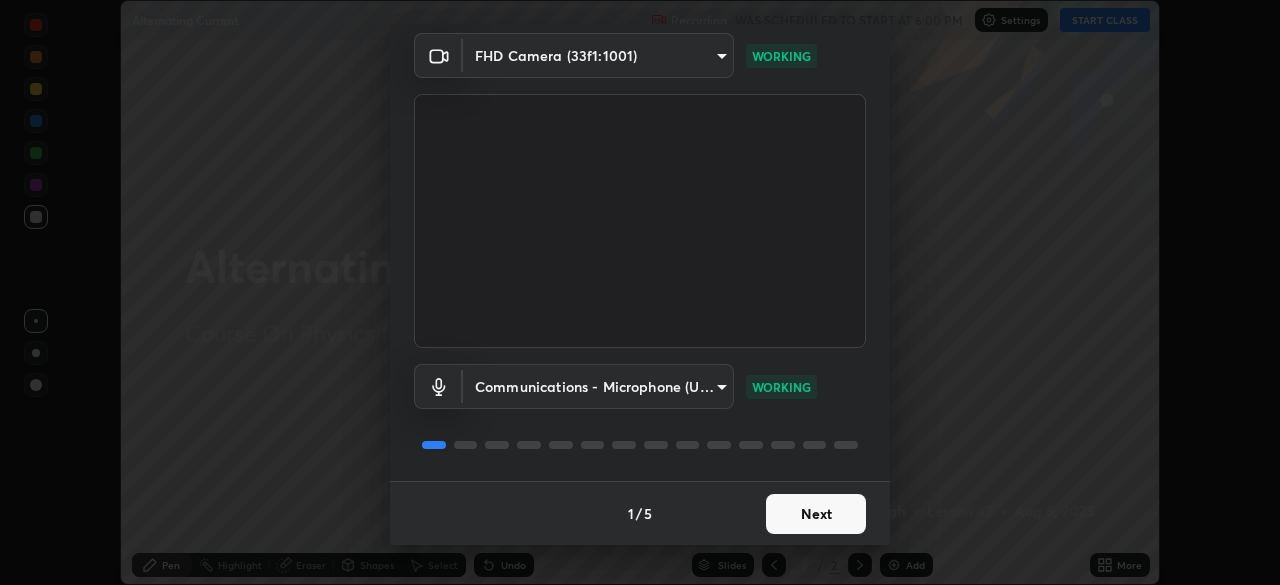 scroll, scrollTop: 0, scrollLeft: 0, axis: both 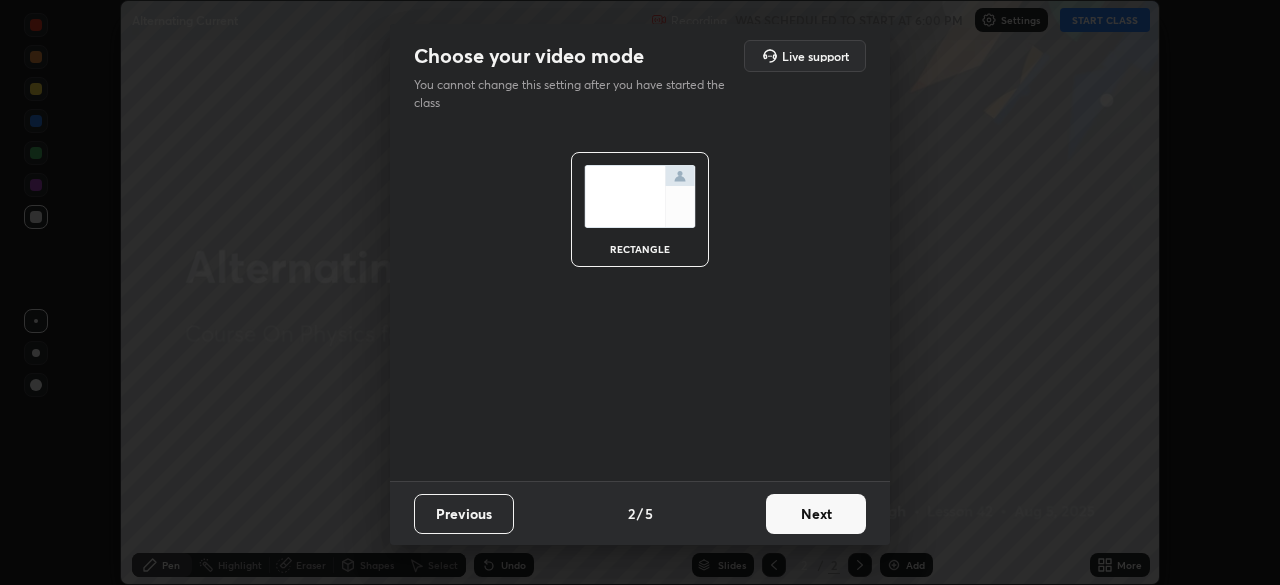click on "Next" at bounding box center [816, 514] 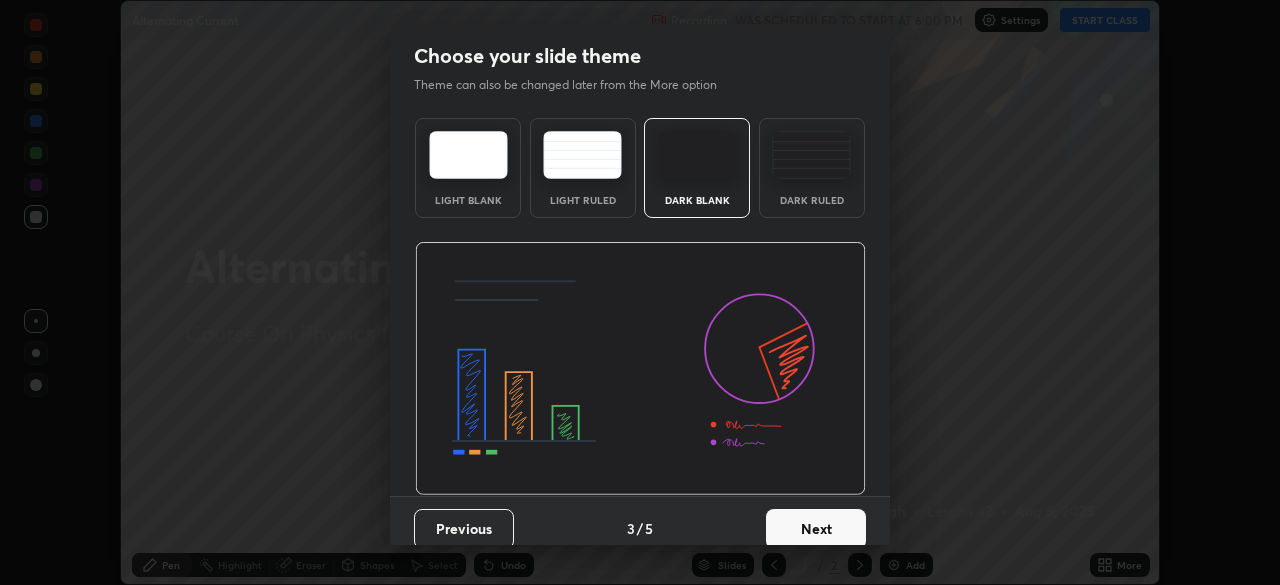 click on "Next" at bounding box center (816, 529) 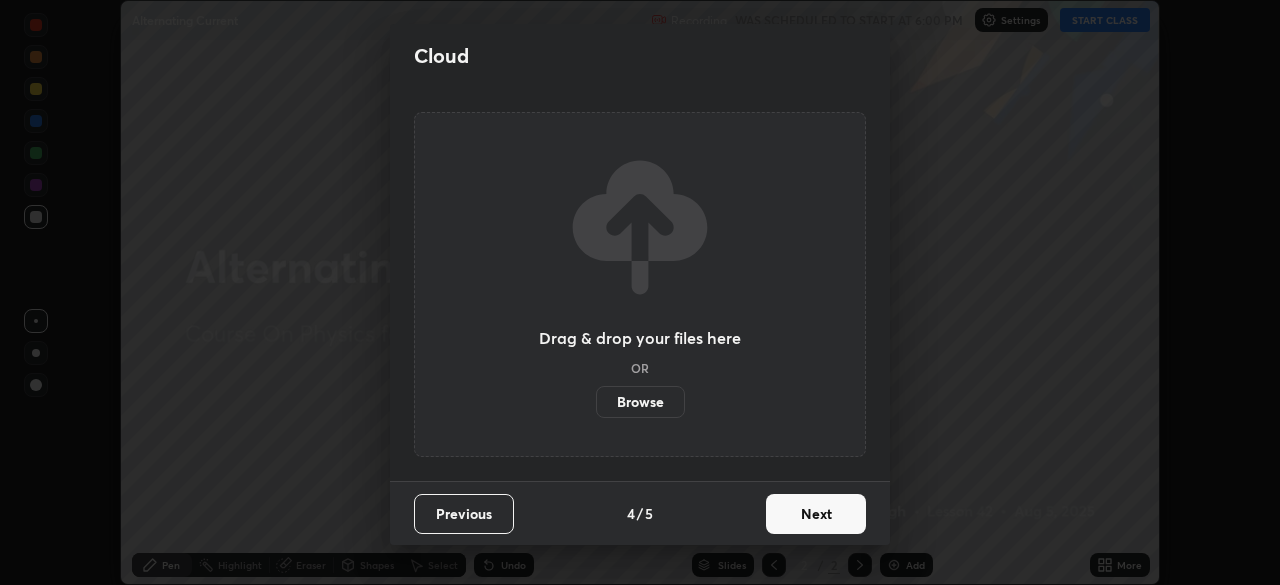 click on "Next" at bounding box center (816, 514) 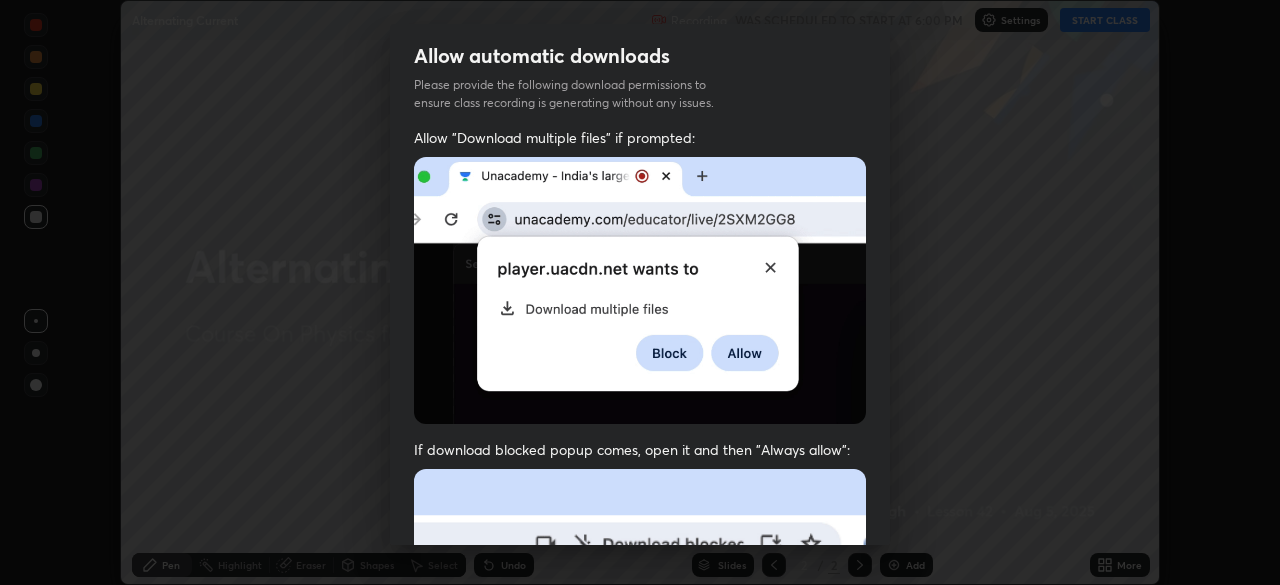 click on "Previous 5 / 5 Done" at bounding box center (640, 1002) 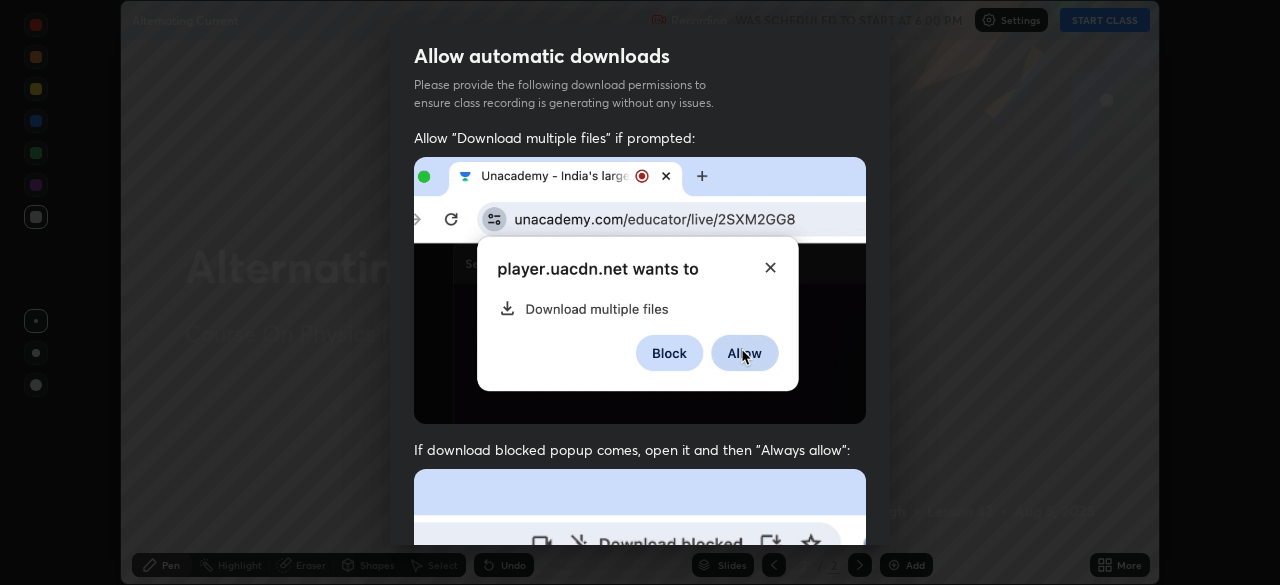 click at bounding box center [640, 290] 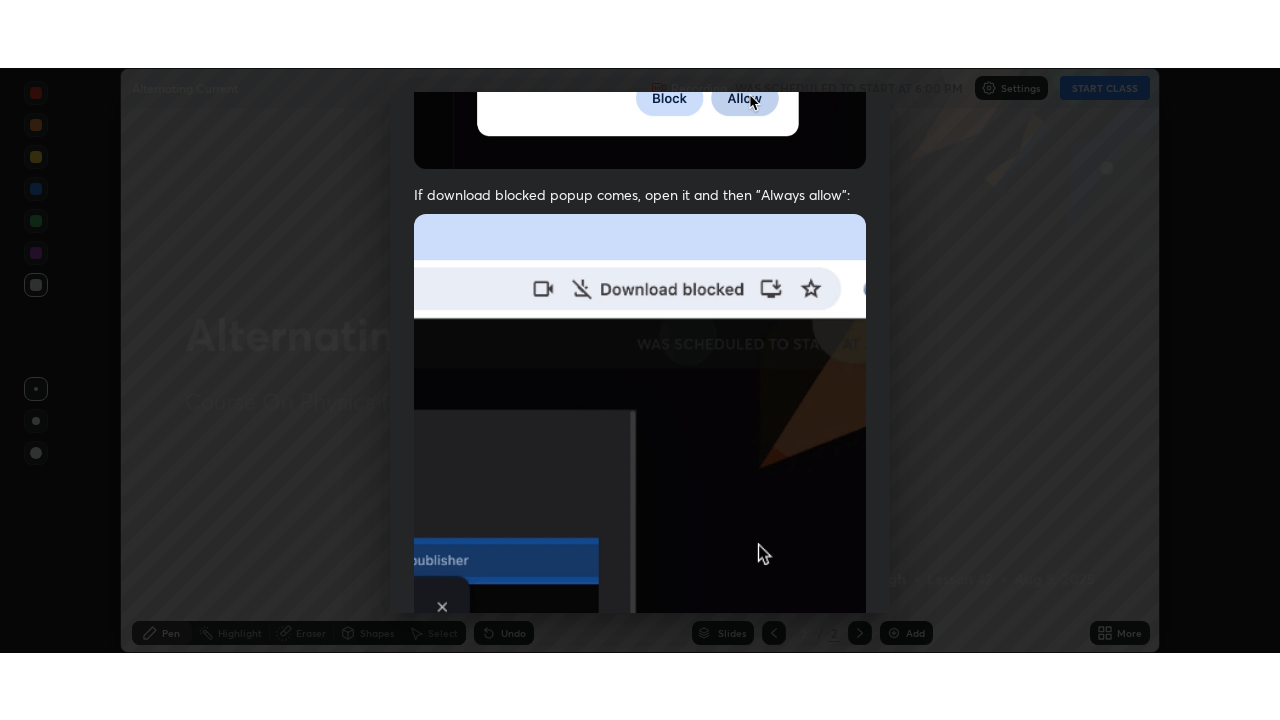 scroll, scrollTop: 479, scrollLeft: 0, axis: vertical 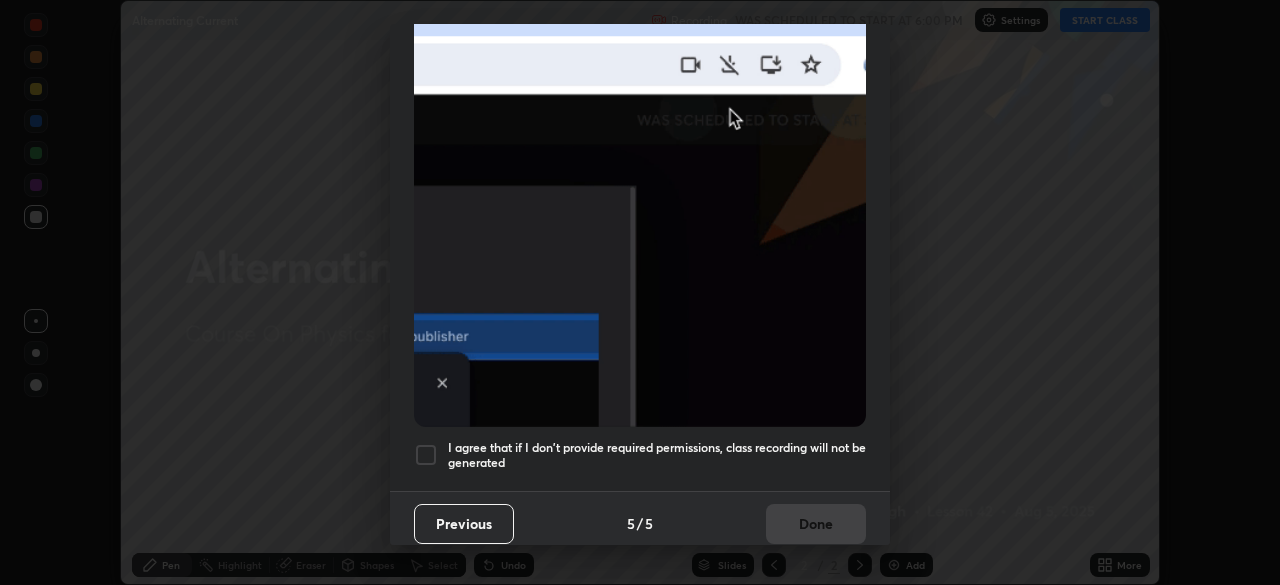 click on "I agree that if I don't provide required permissions, class recording will not be generated" at bounding box center [657, 455] 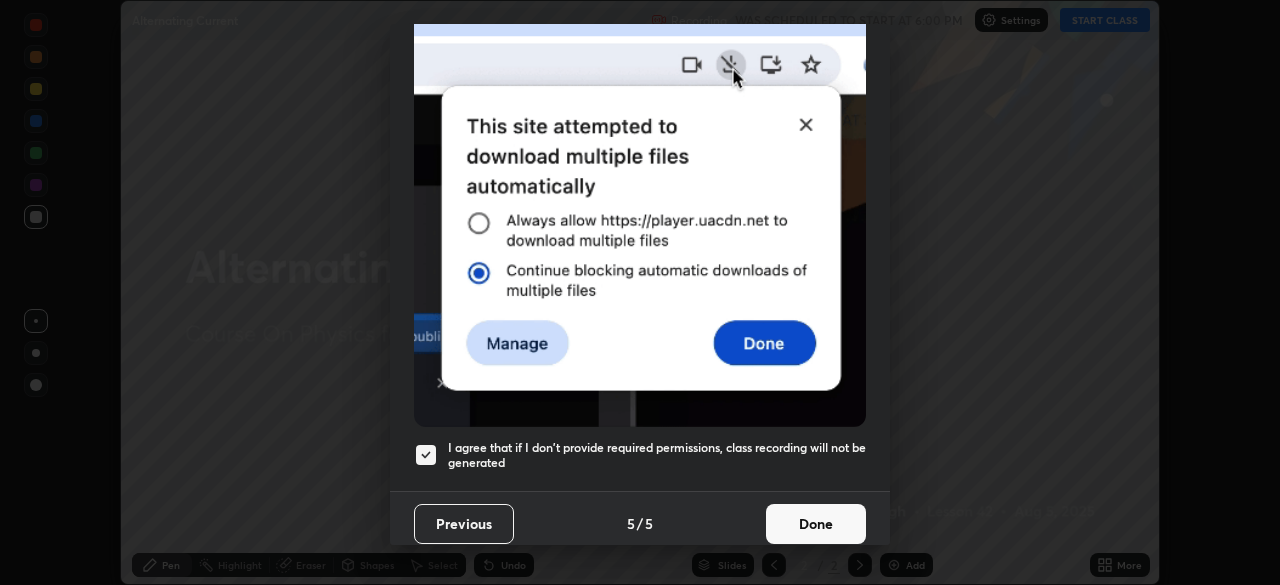 click on "Done" at bounding box center (816, 524) 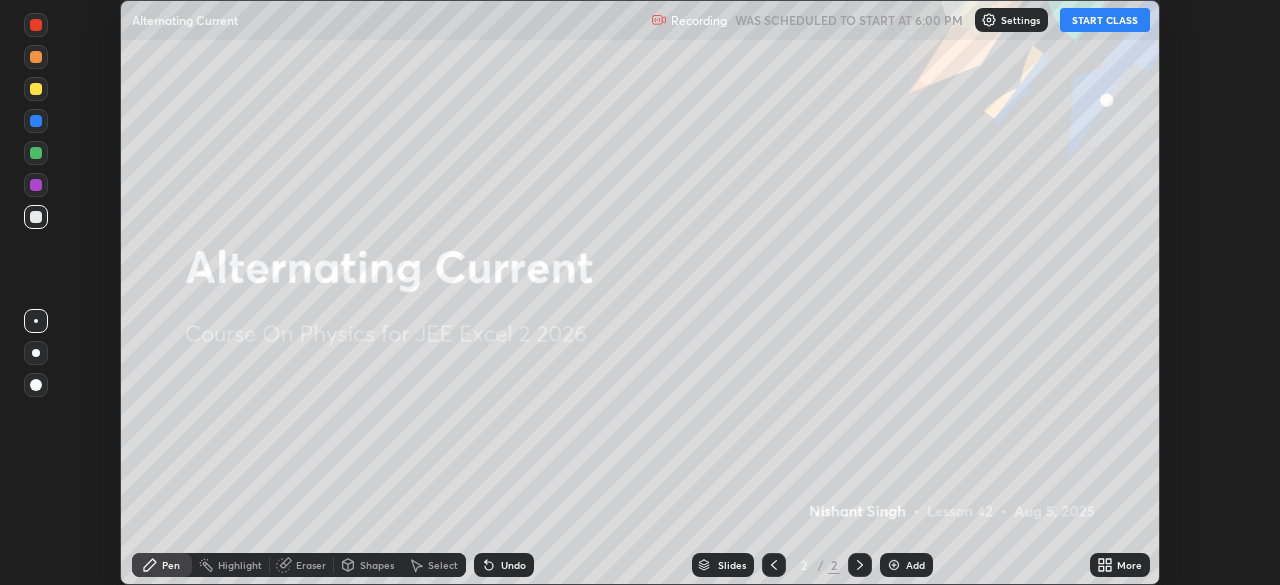 click on "START CLASS" at bounding box center (1105, 20) 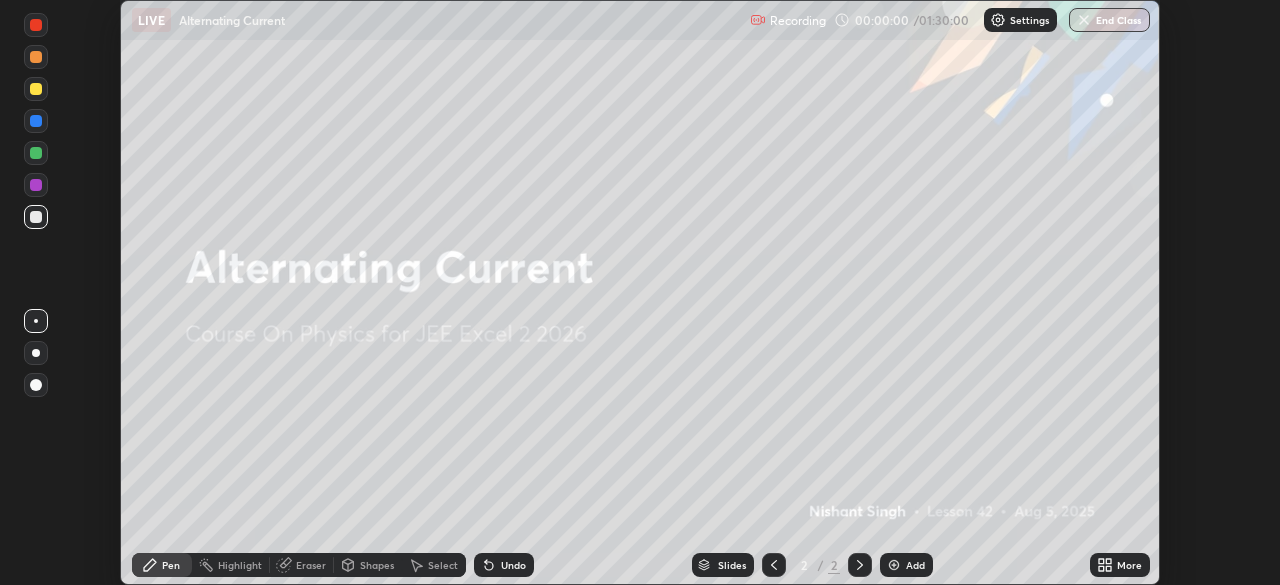 click 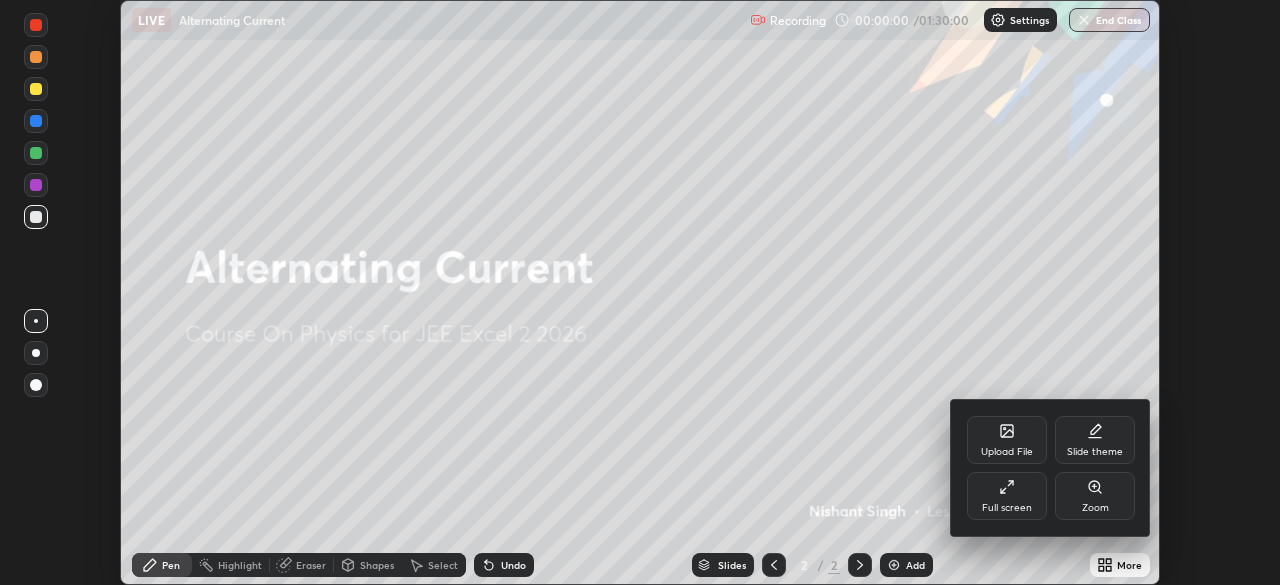 click on "Full screen" at bounding box center (1007, 496) 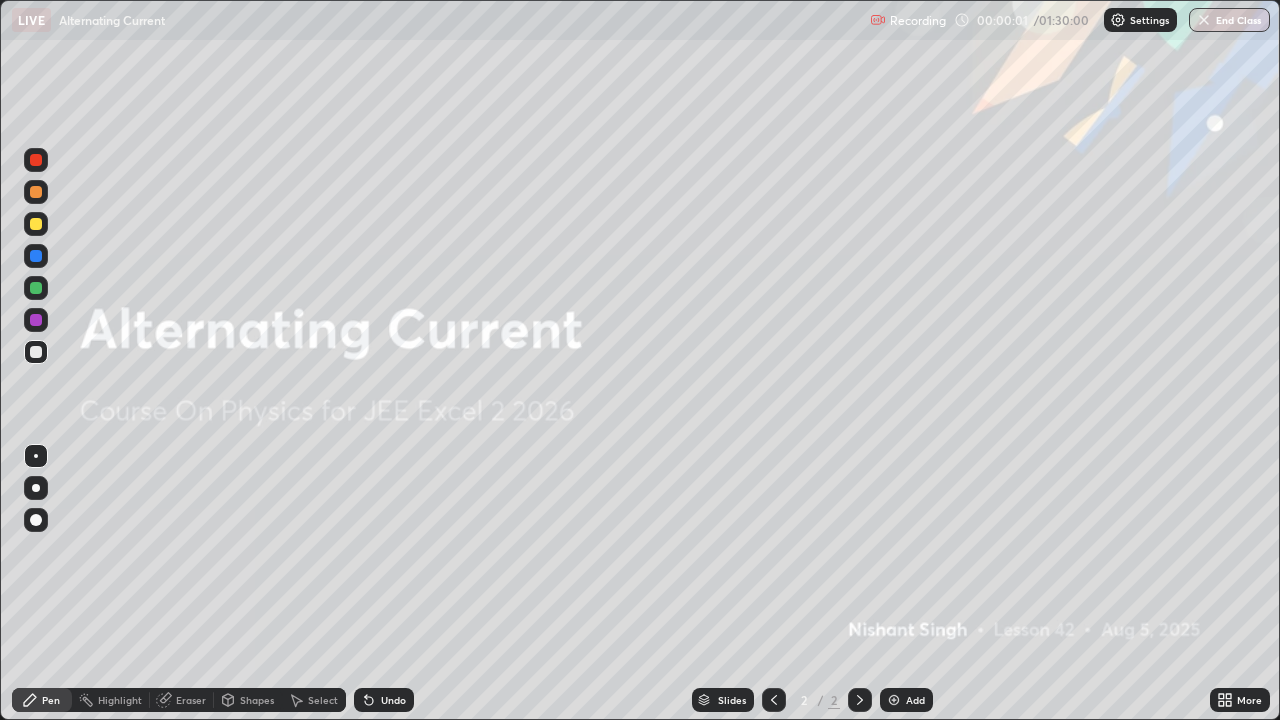 scroll, scrollTop: 99280, scrollLeft: 98720, axis: both 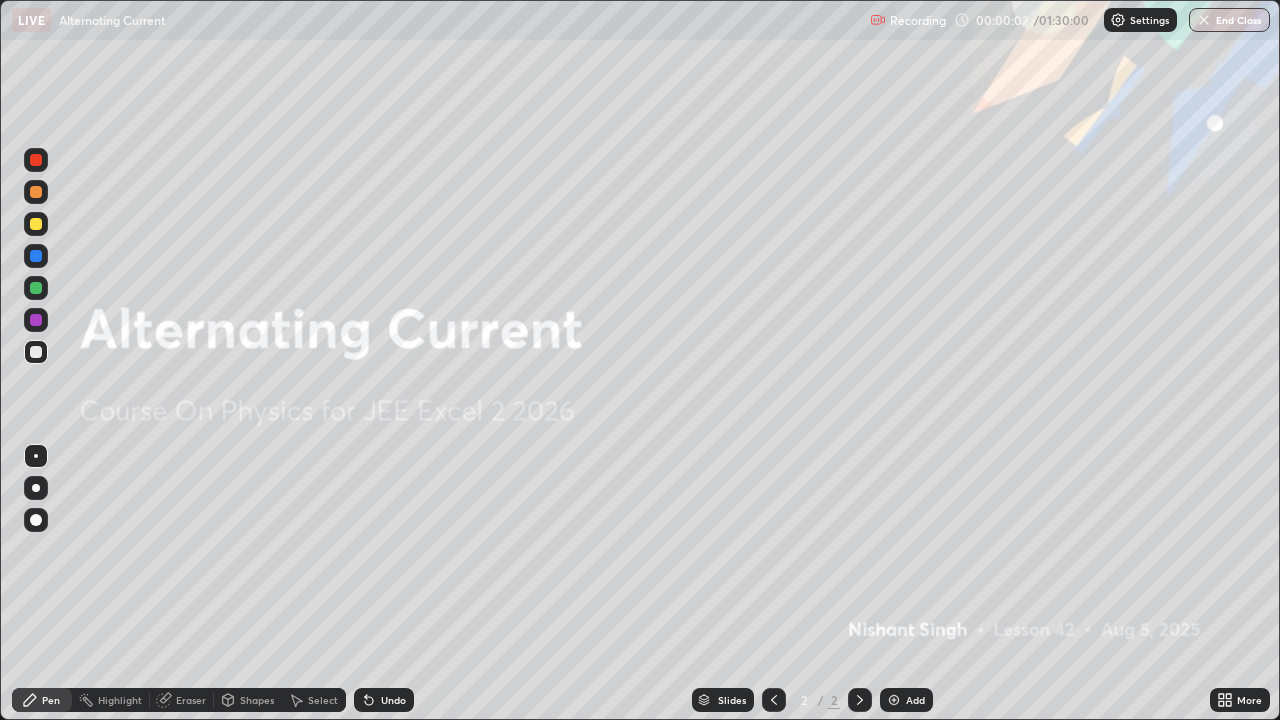 click on "Add" at bounding box center [915, 700] 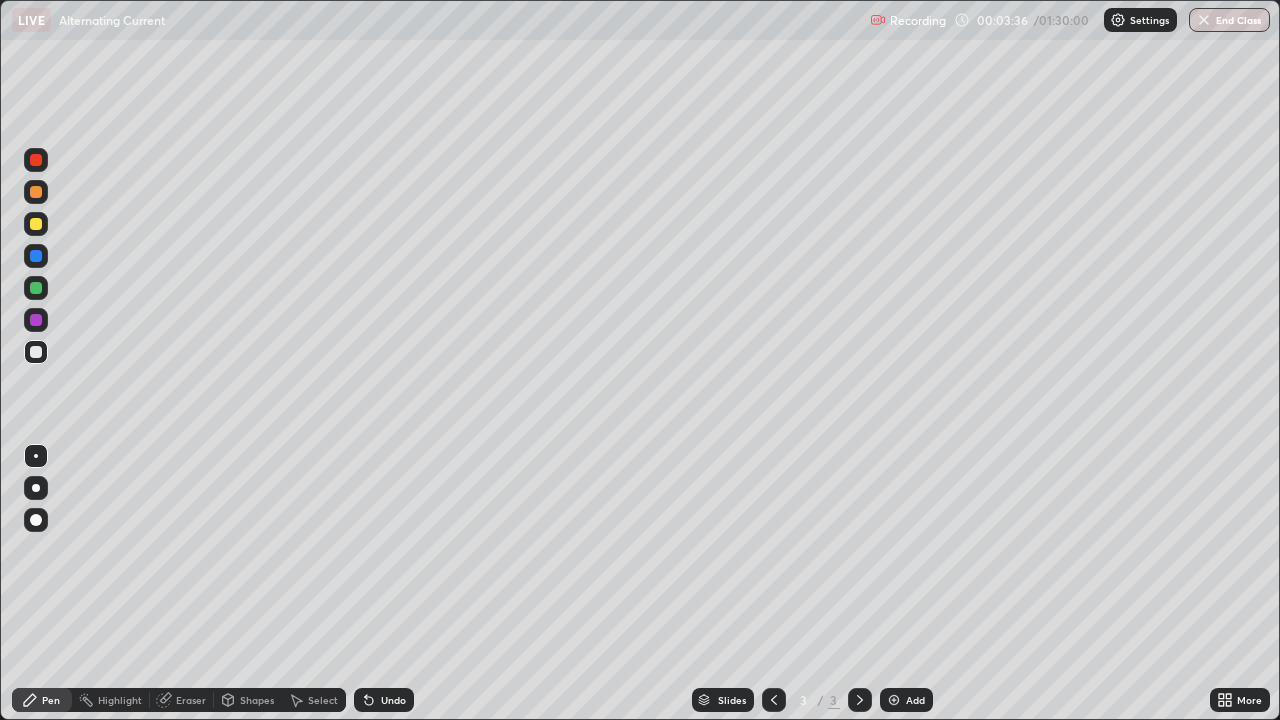 click 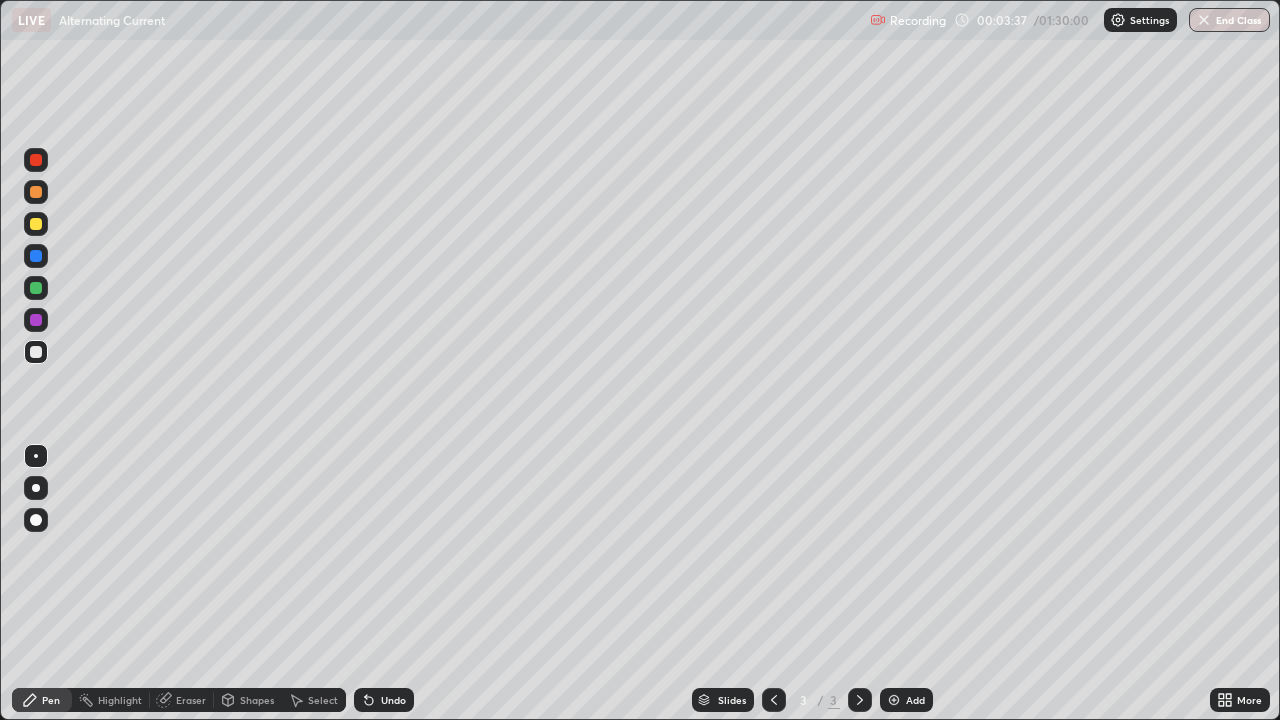 click 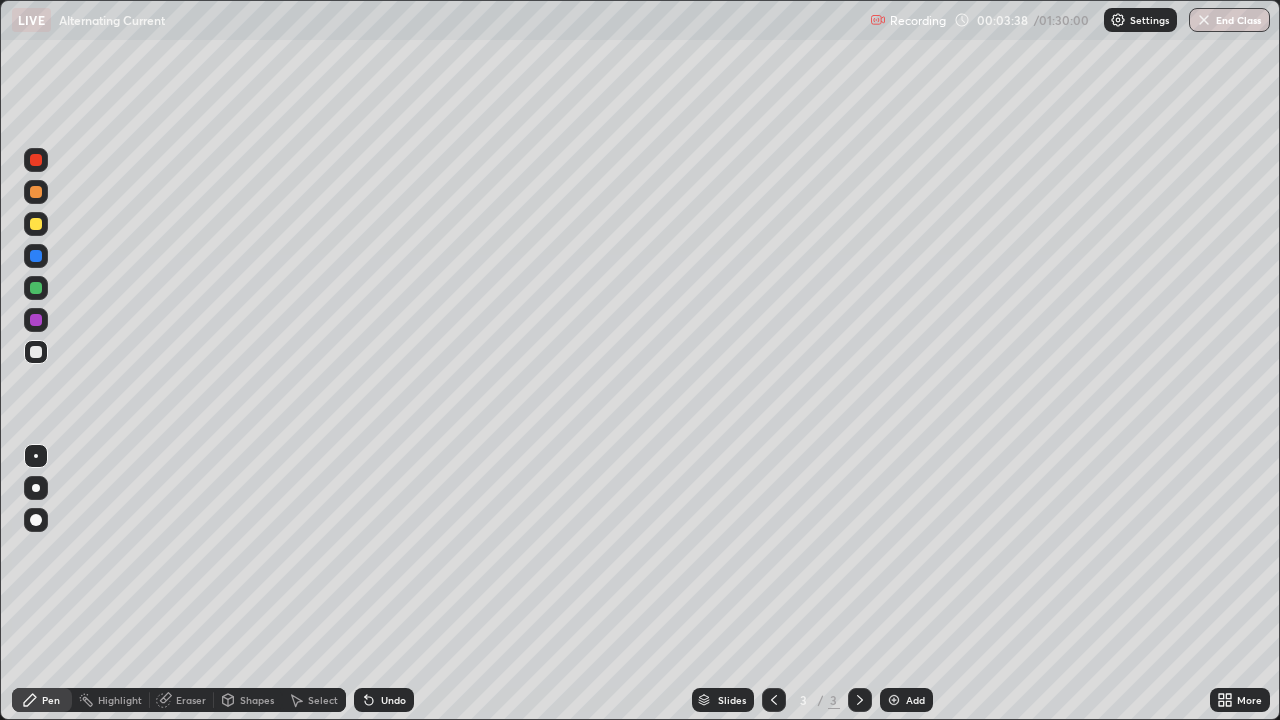 click on "Undo" at bounding box center (384, 700) 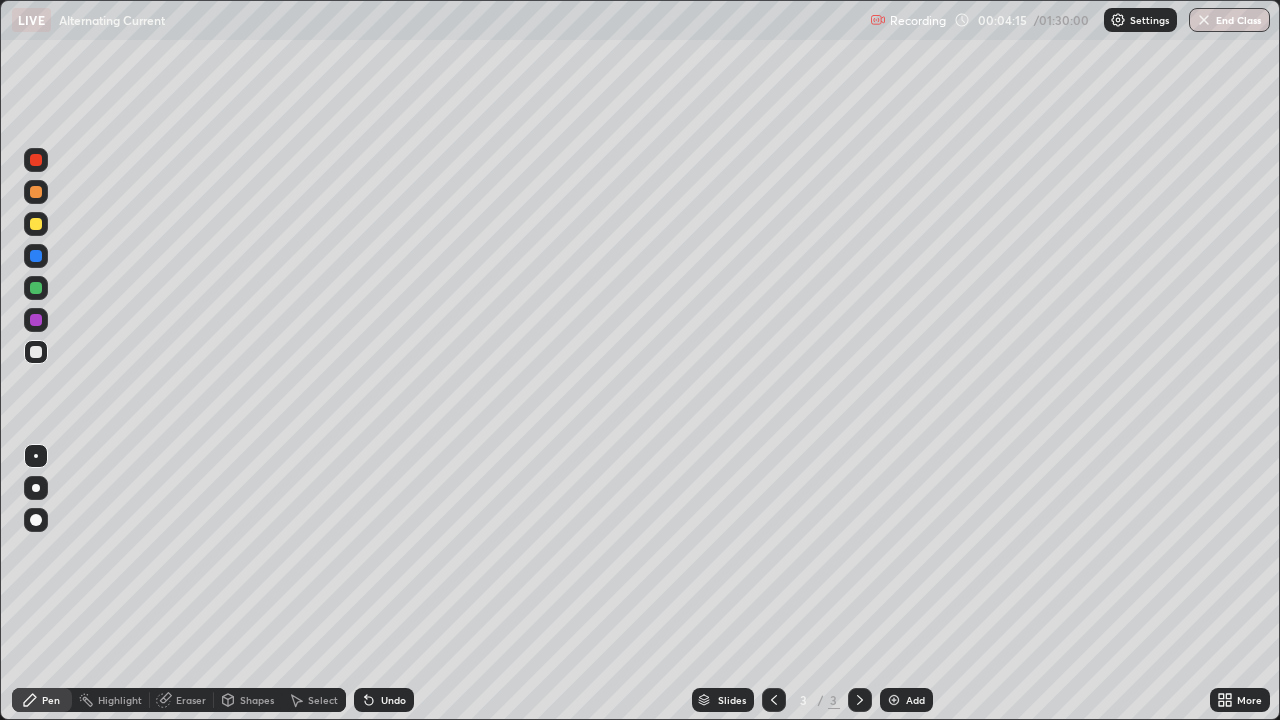 click at bounding box center [36, 224] 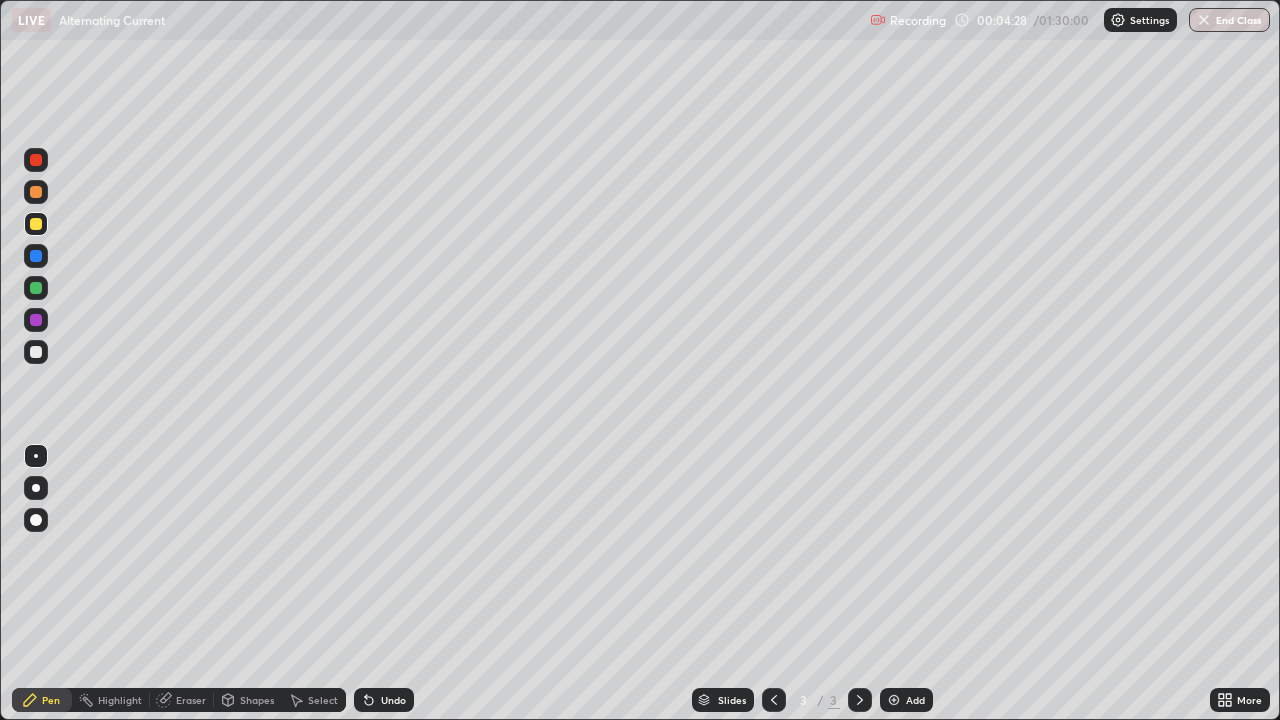 click at bounding box center [36, 352] 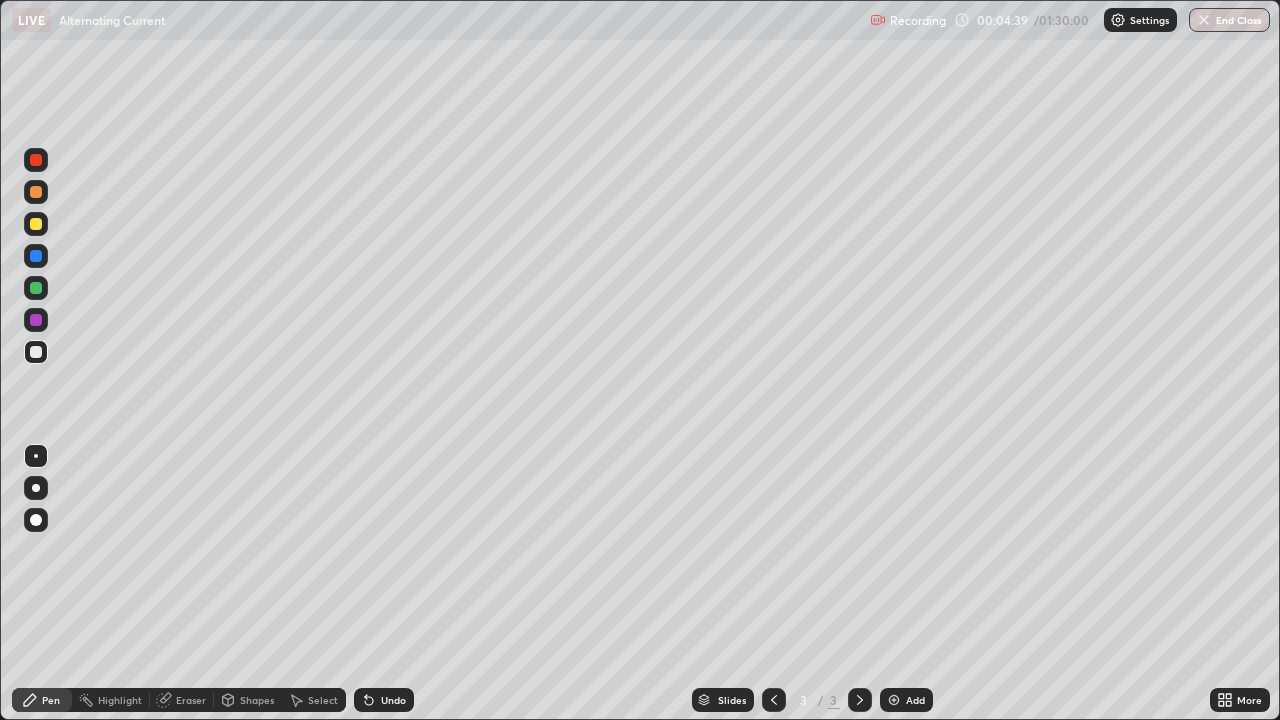 click at bounding box center (36, 224) 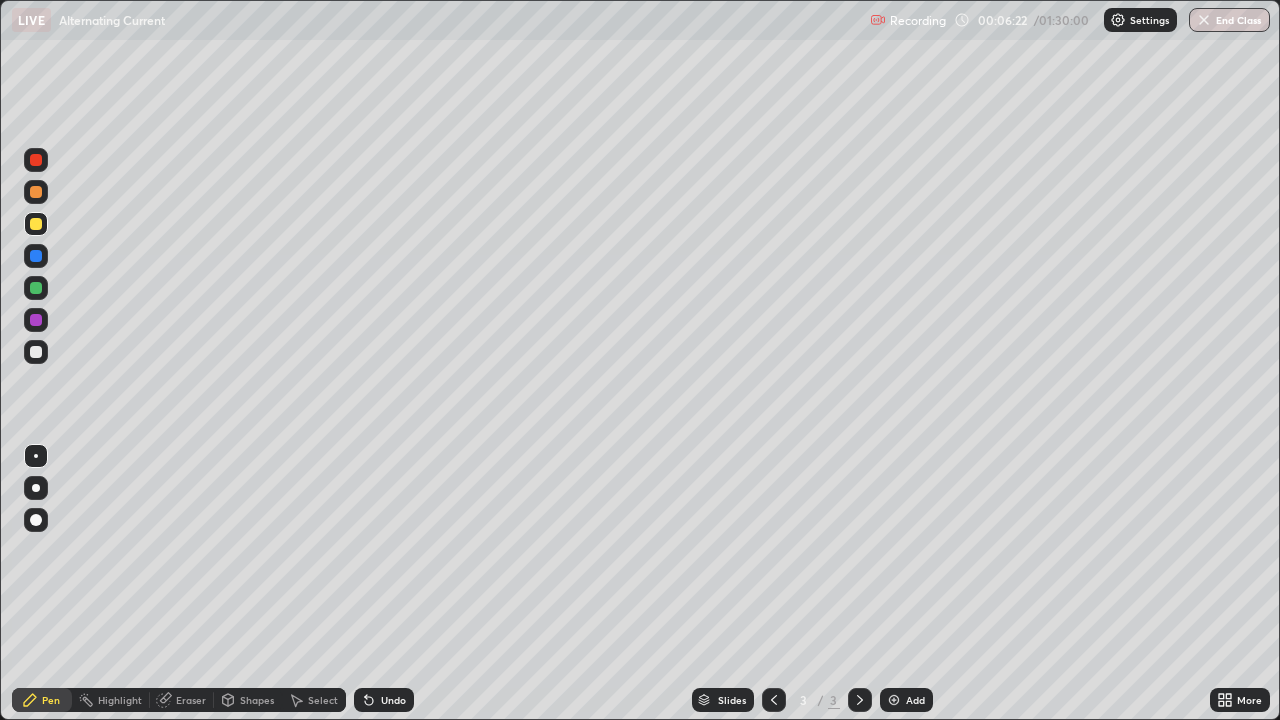 click at bounding box center (36, 256) 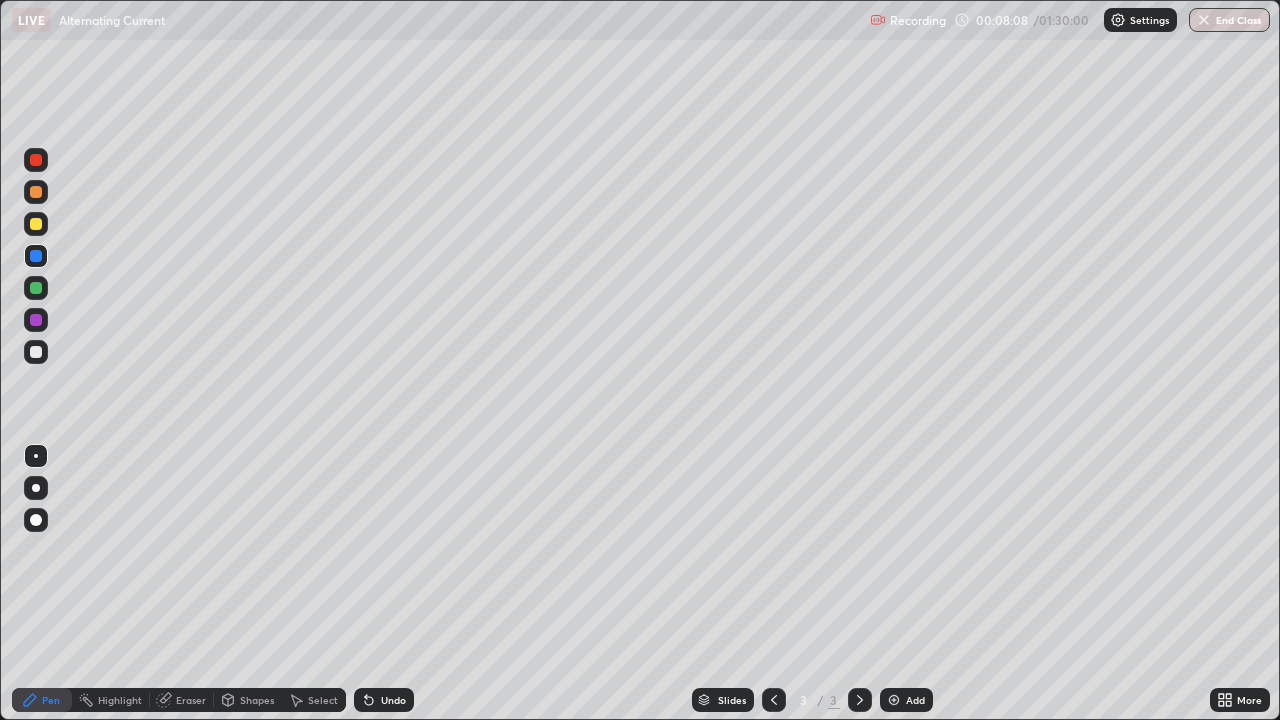 click at bounding box center (36, 352) 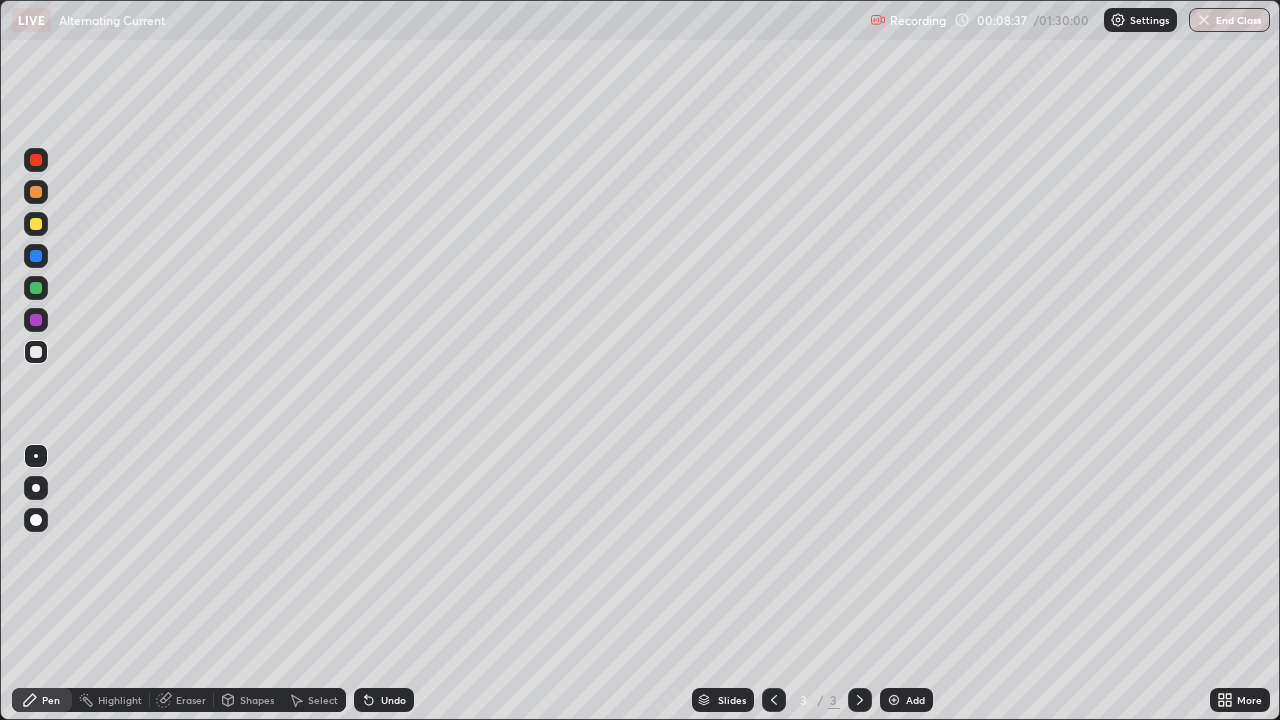 click at bounding box center (36, 288) 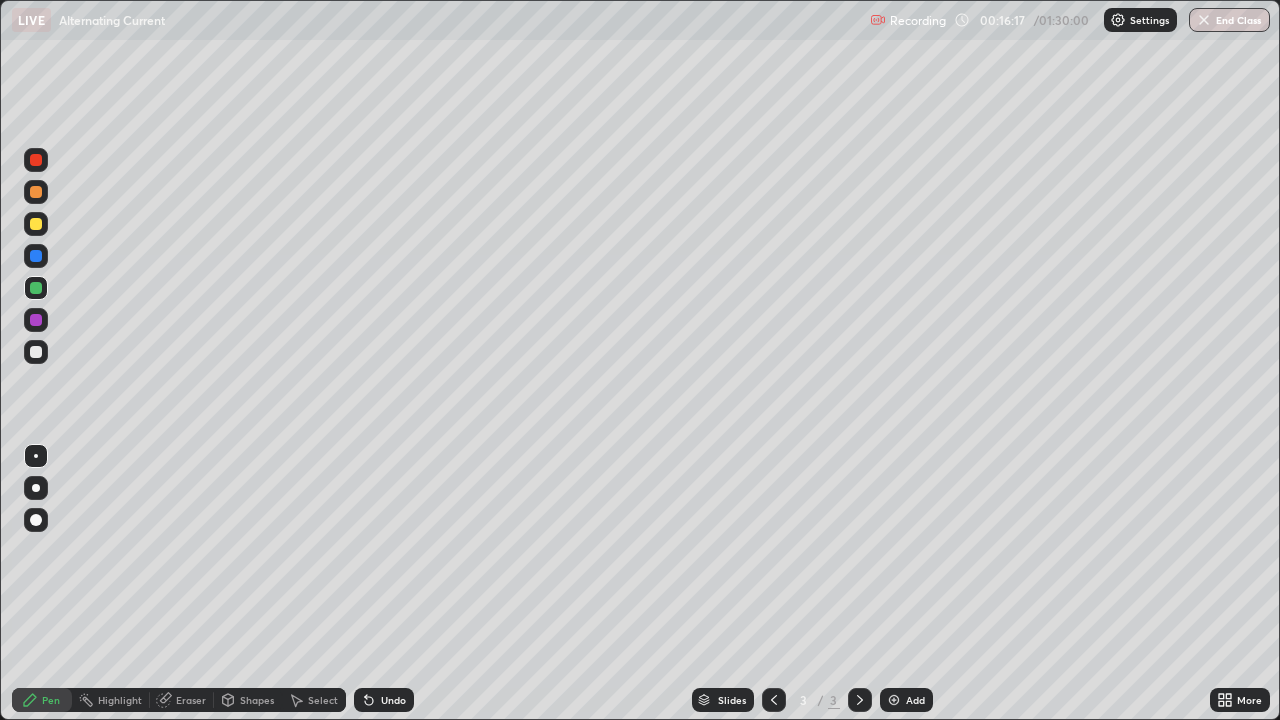 click on "Add" at bounding box center [915, 700] 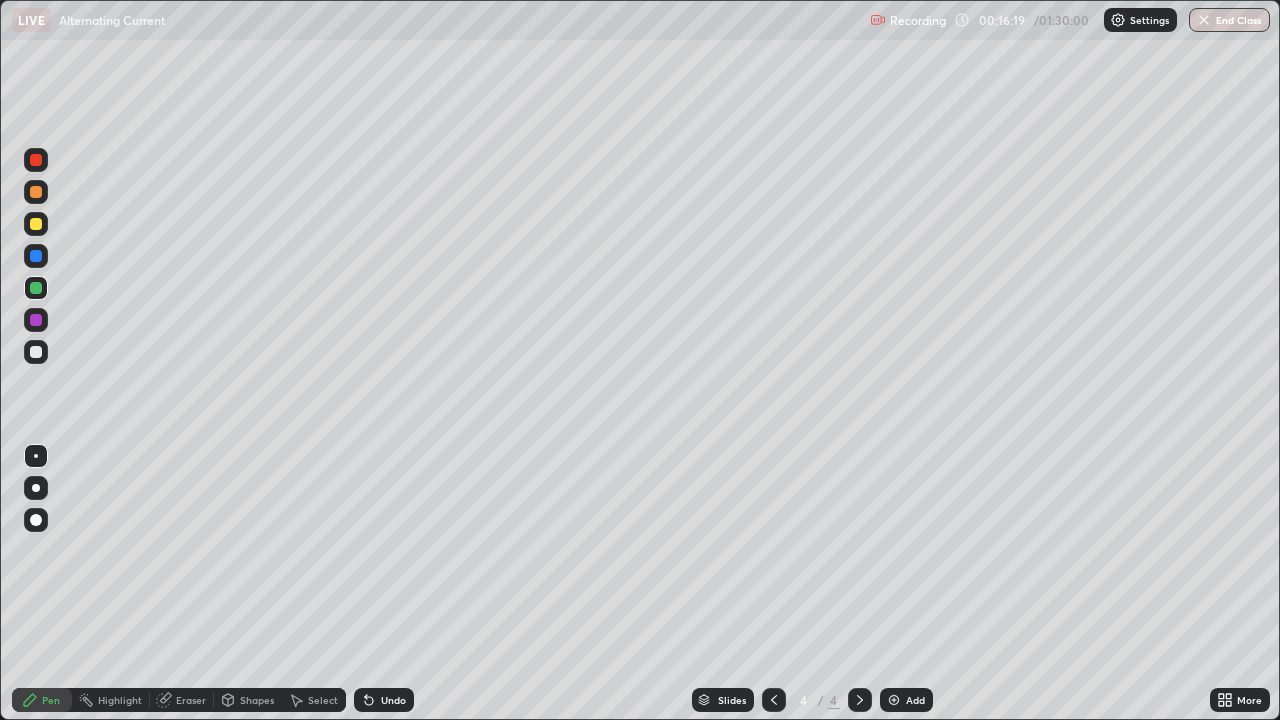 click at bounding box center [36, 352] 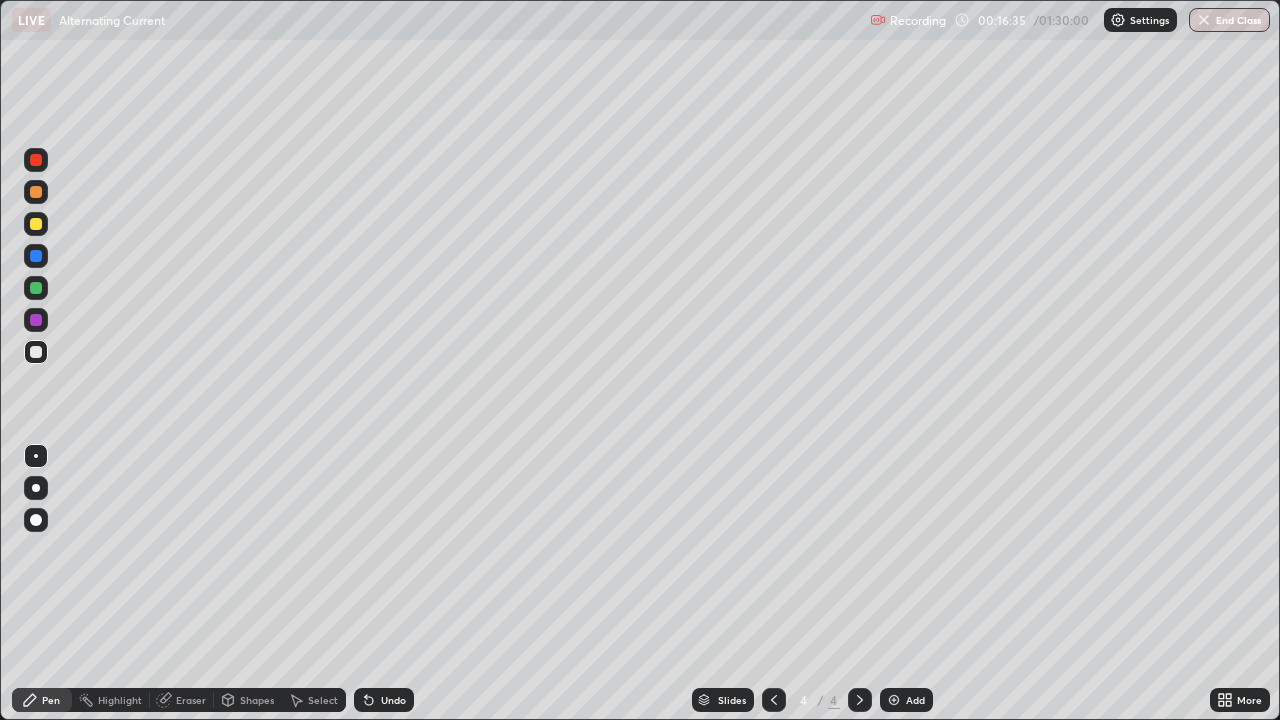 click 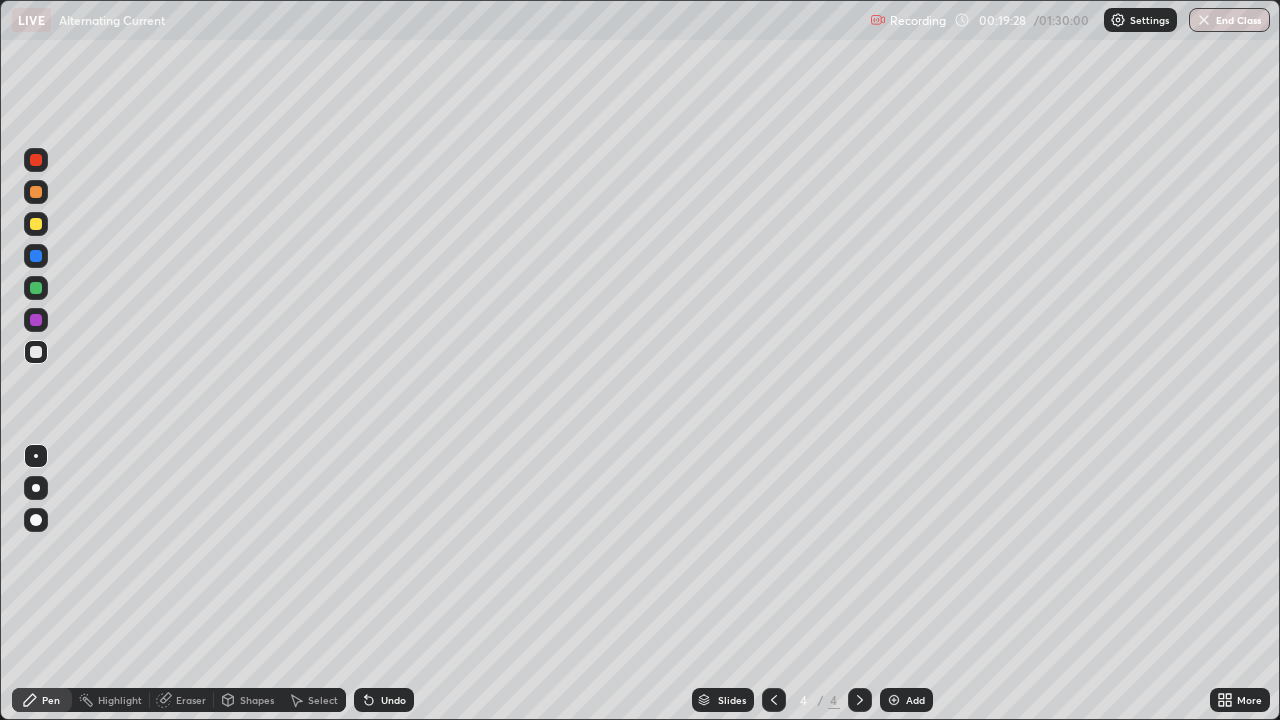 click 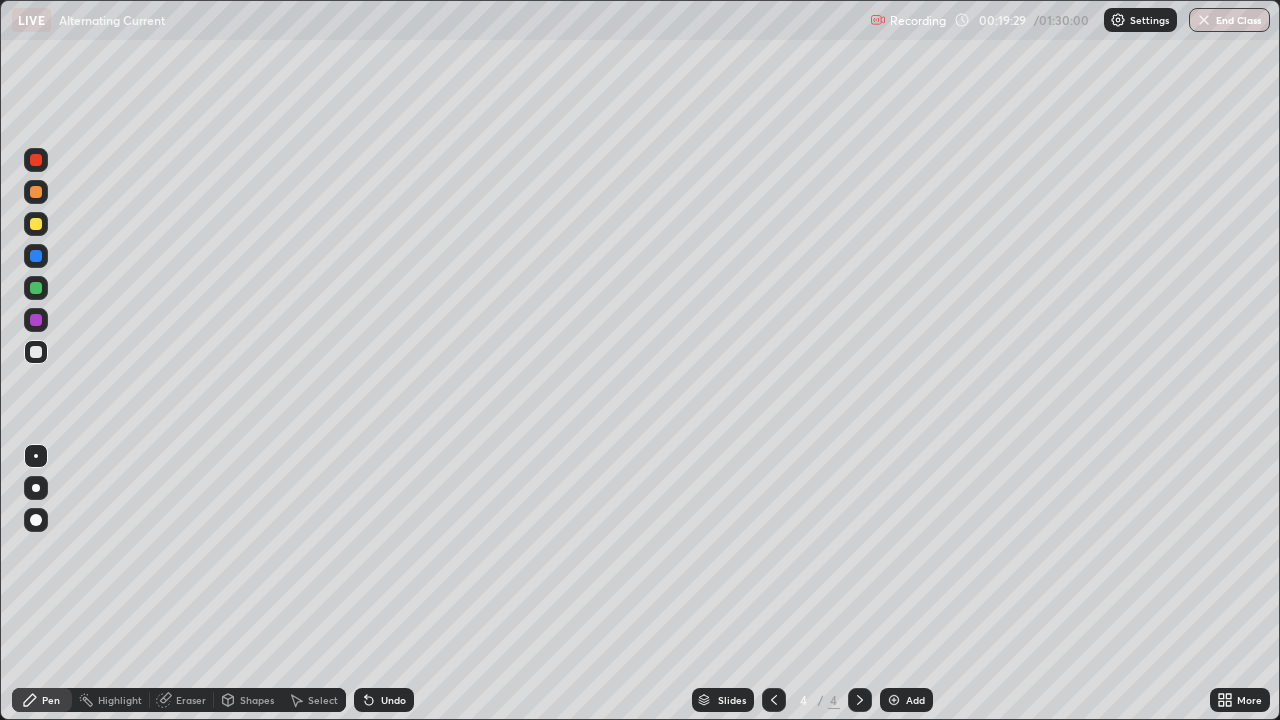 click 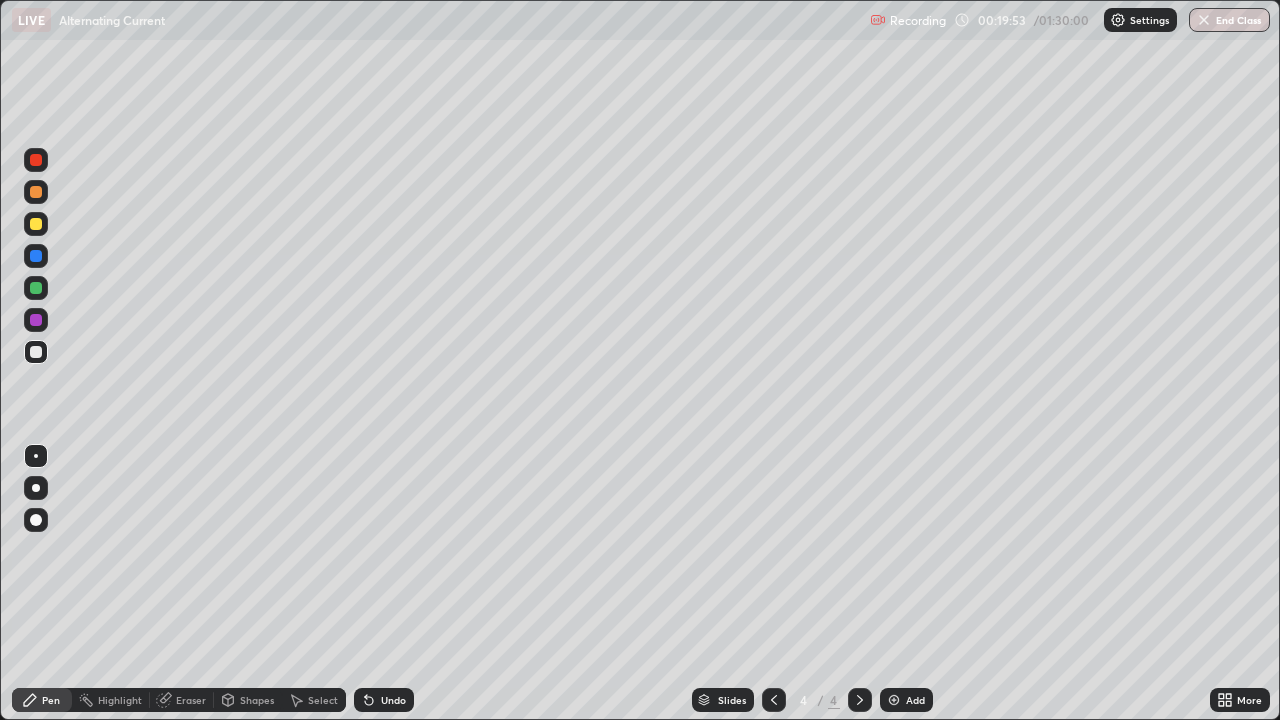 click at bounding box center [774, 700] 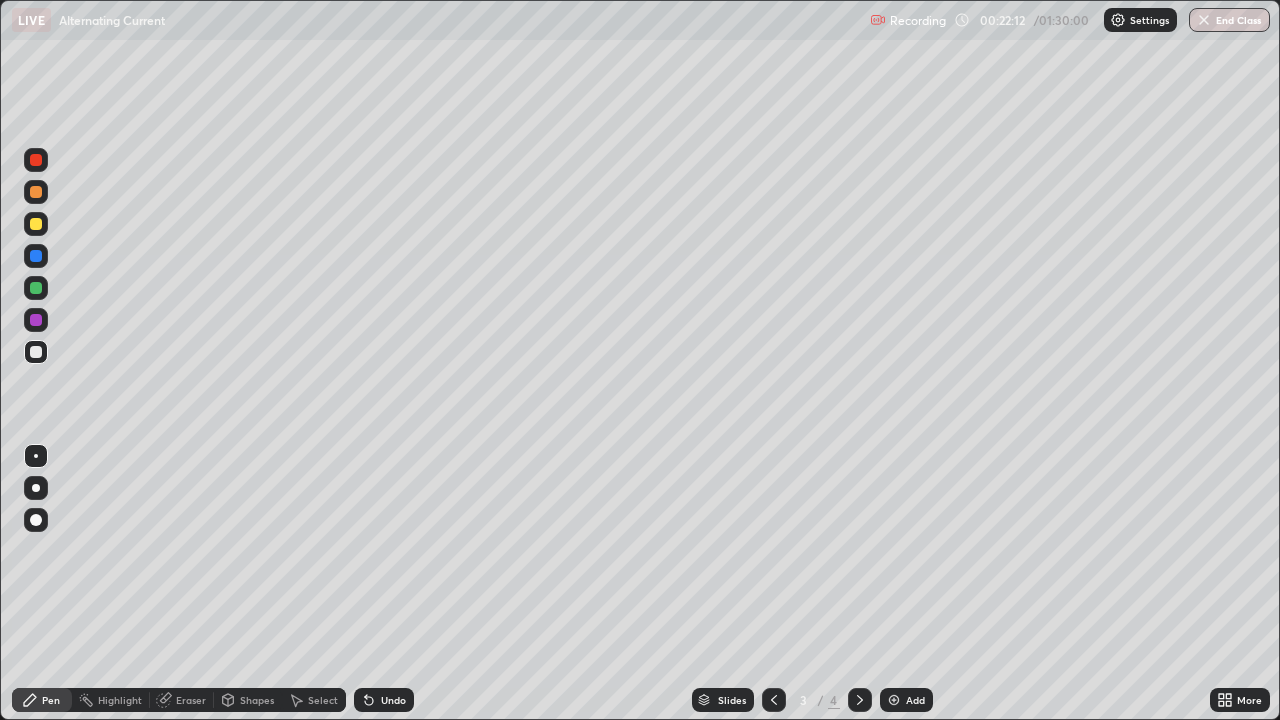click 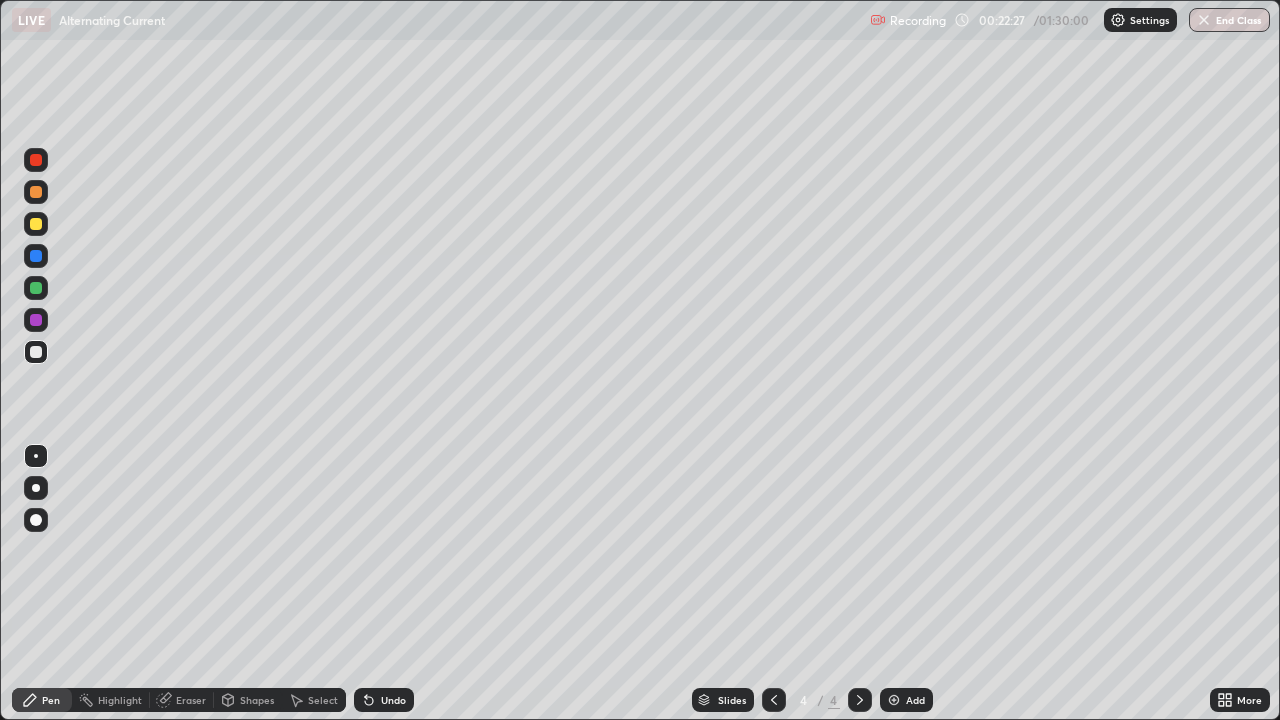 click 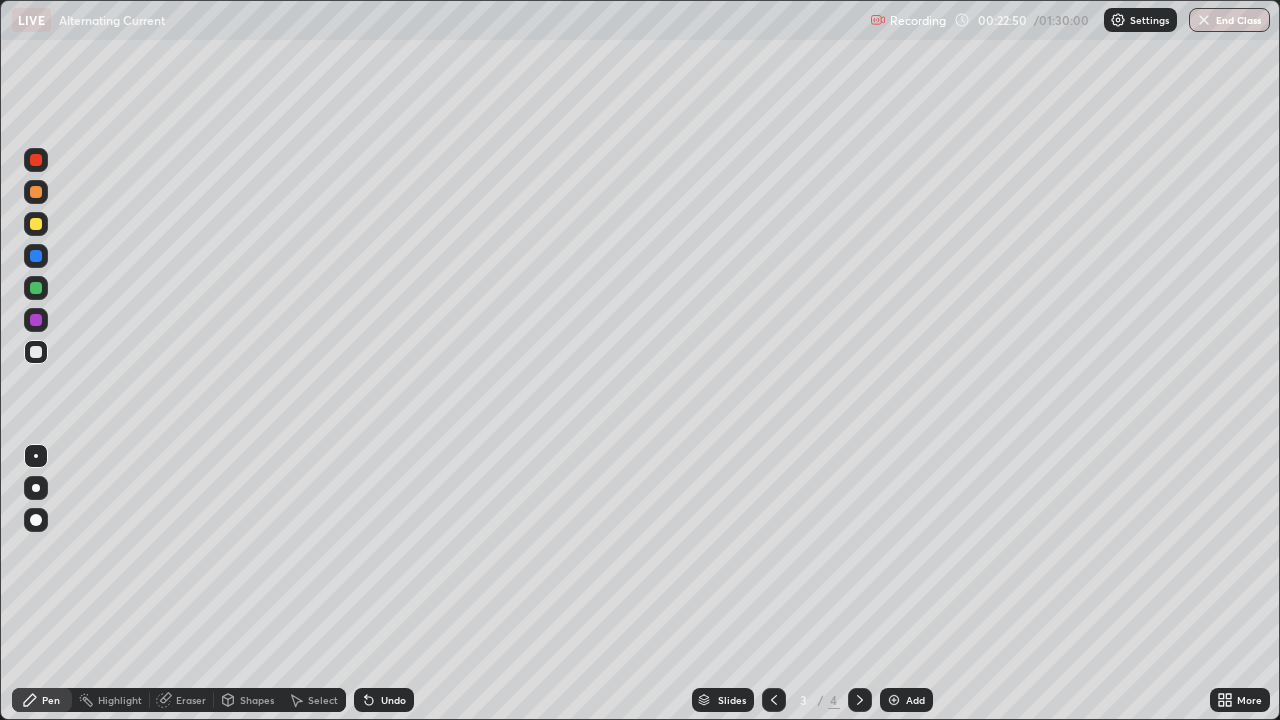 click 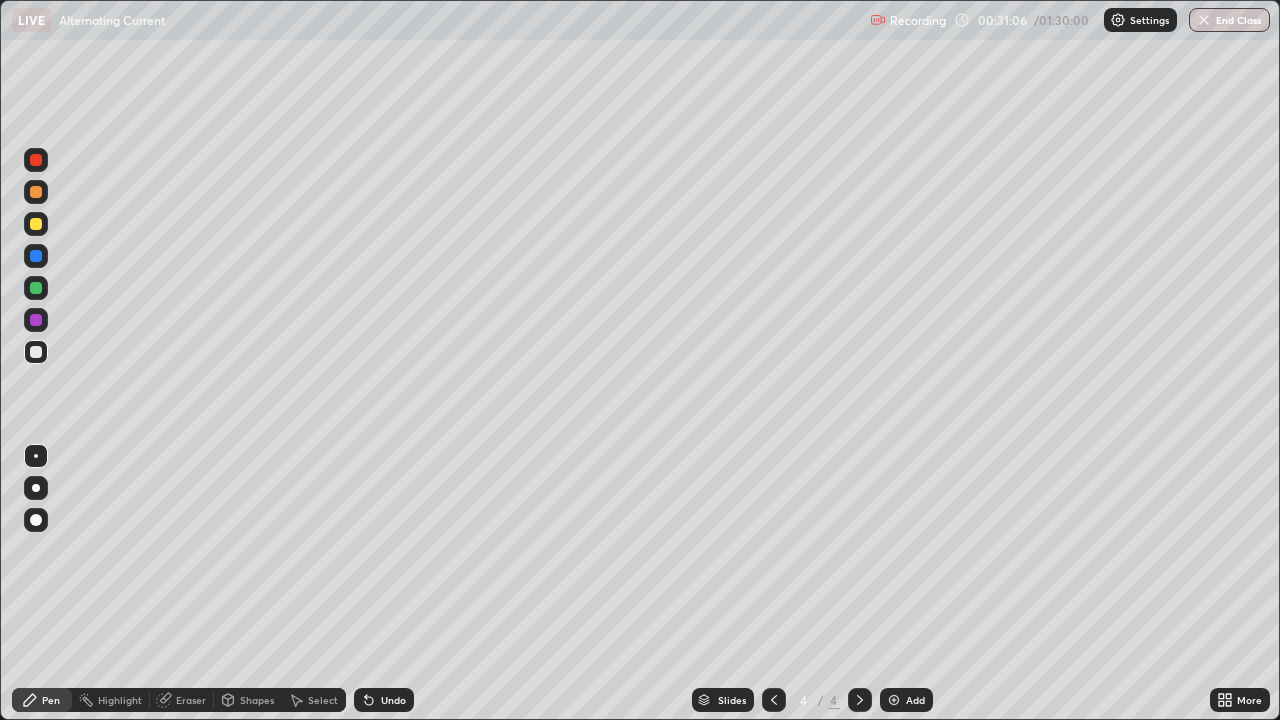 click at bounding box center (894, 700) 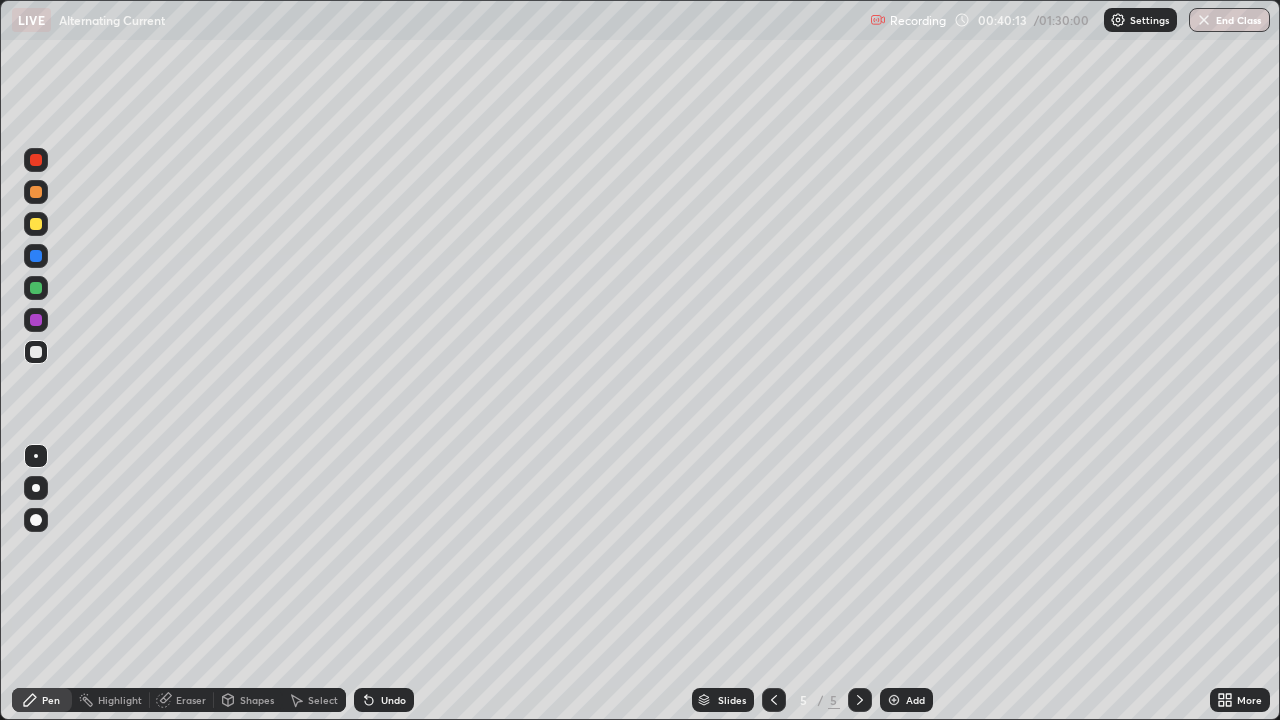click on "Add" at bounding box center [915, 700] 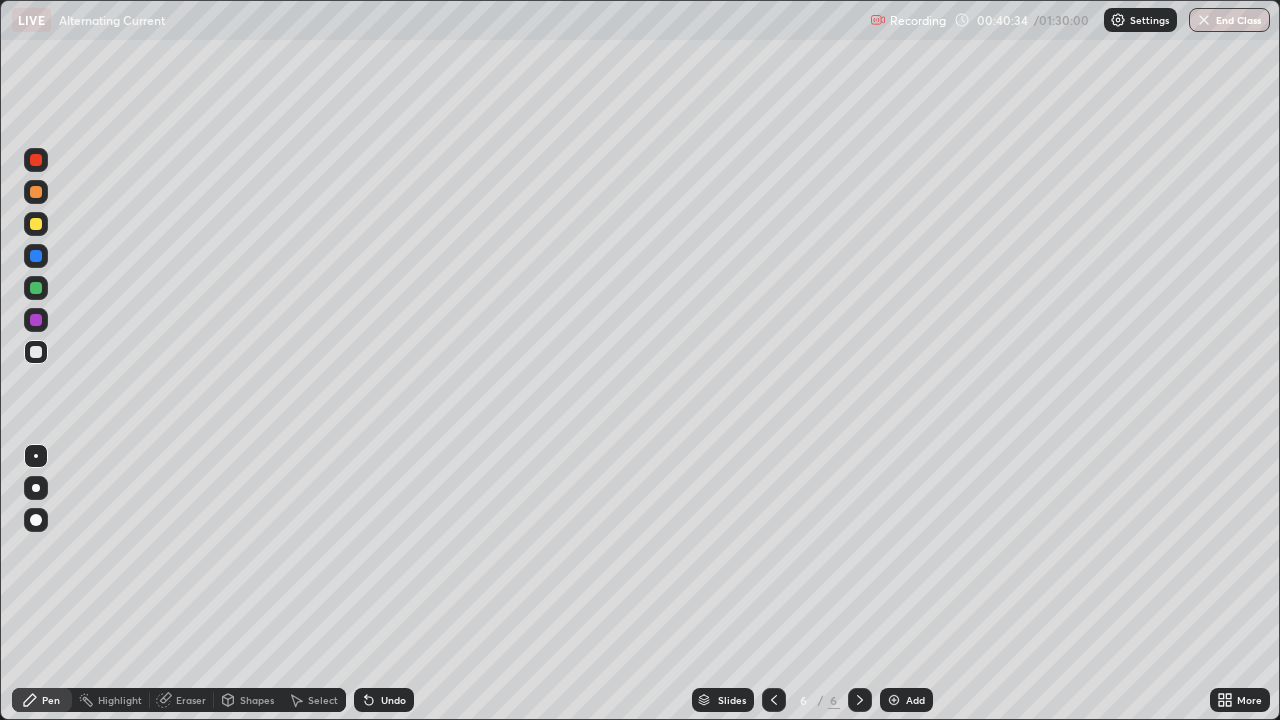 click at bounding box center [36, 224] 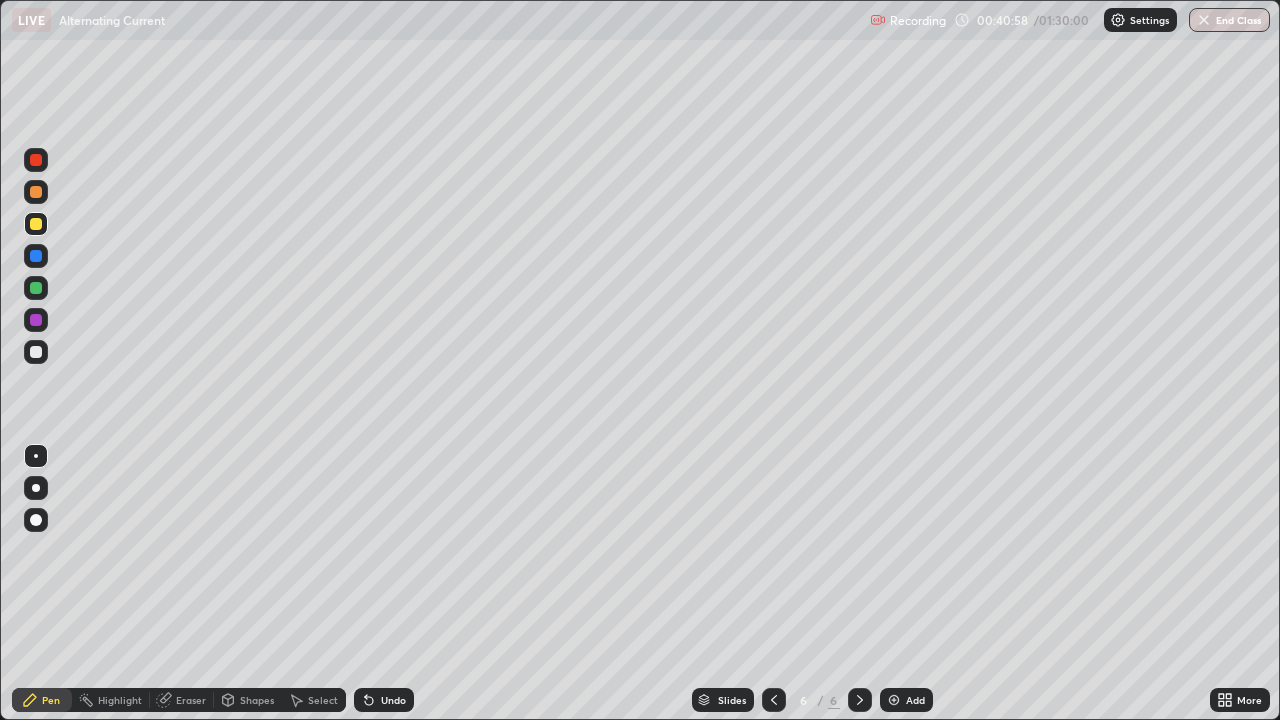 click at bounding box center (36, 352) 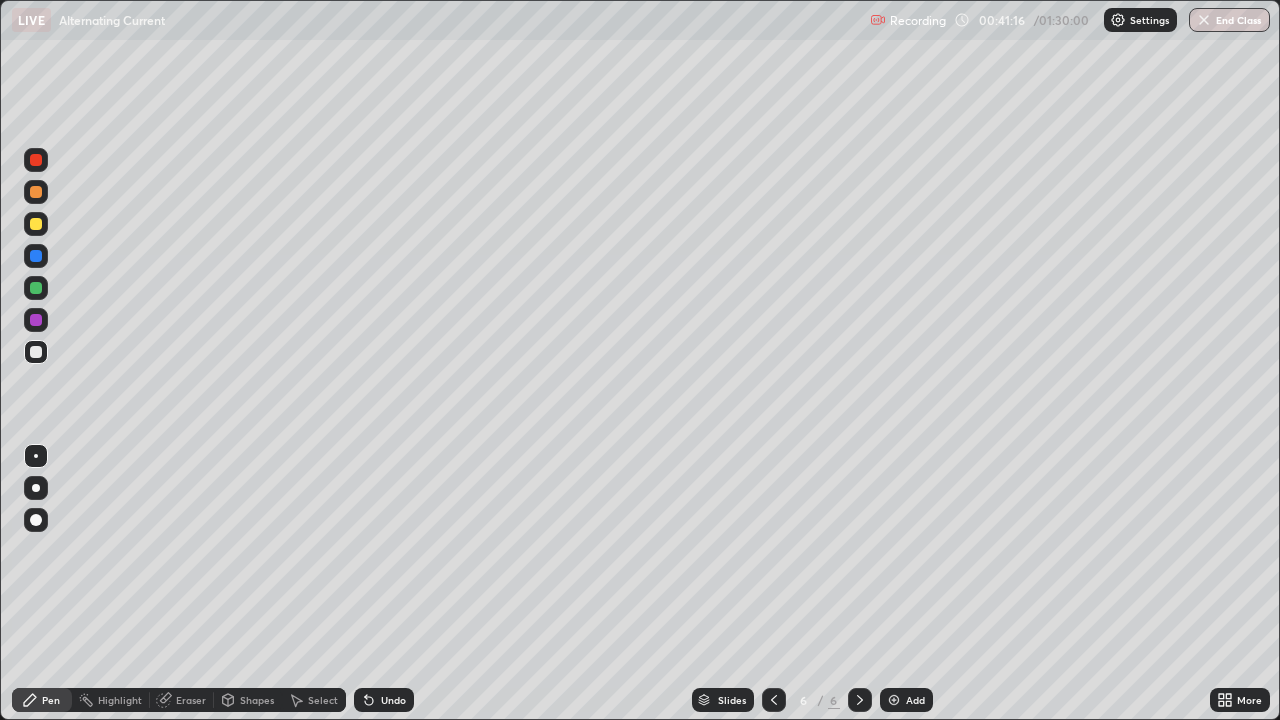 click at bounding box center (36, 288) 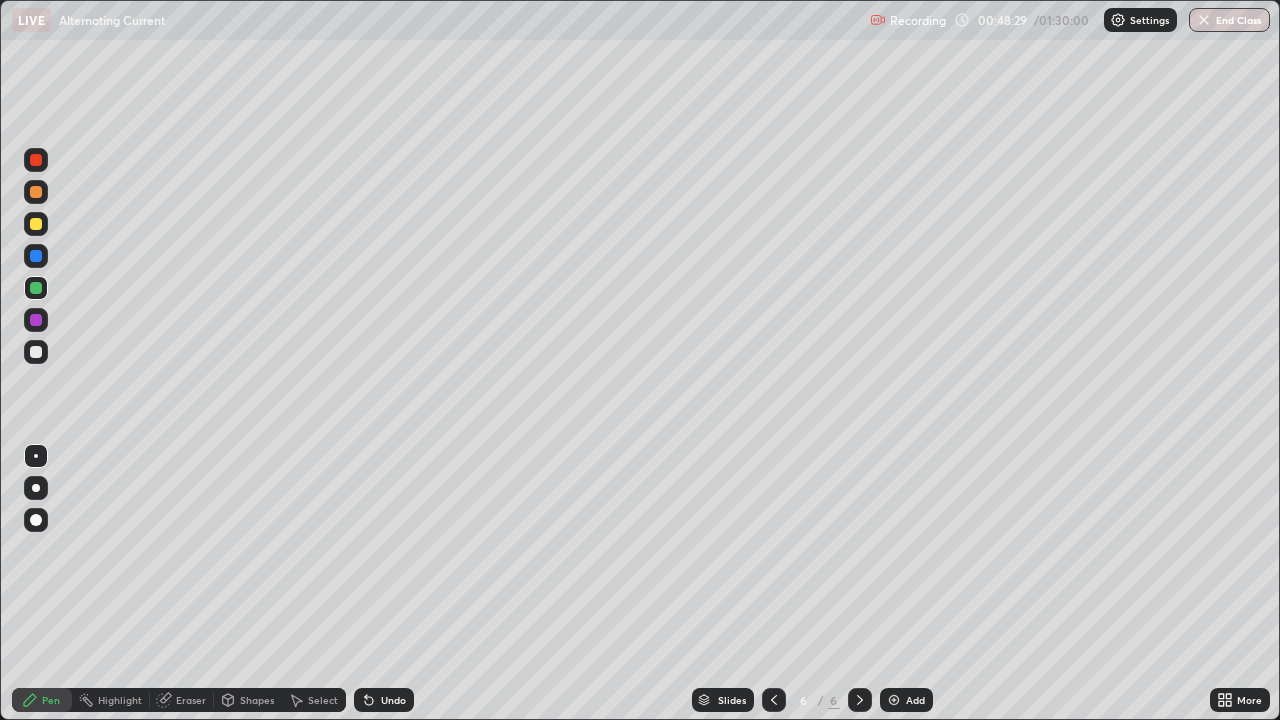 click on "Undo" at bounding box center (393, 700) 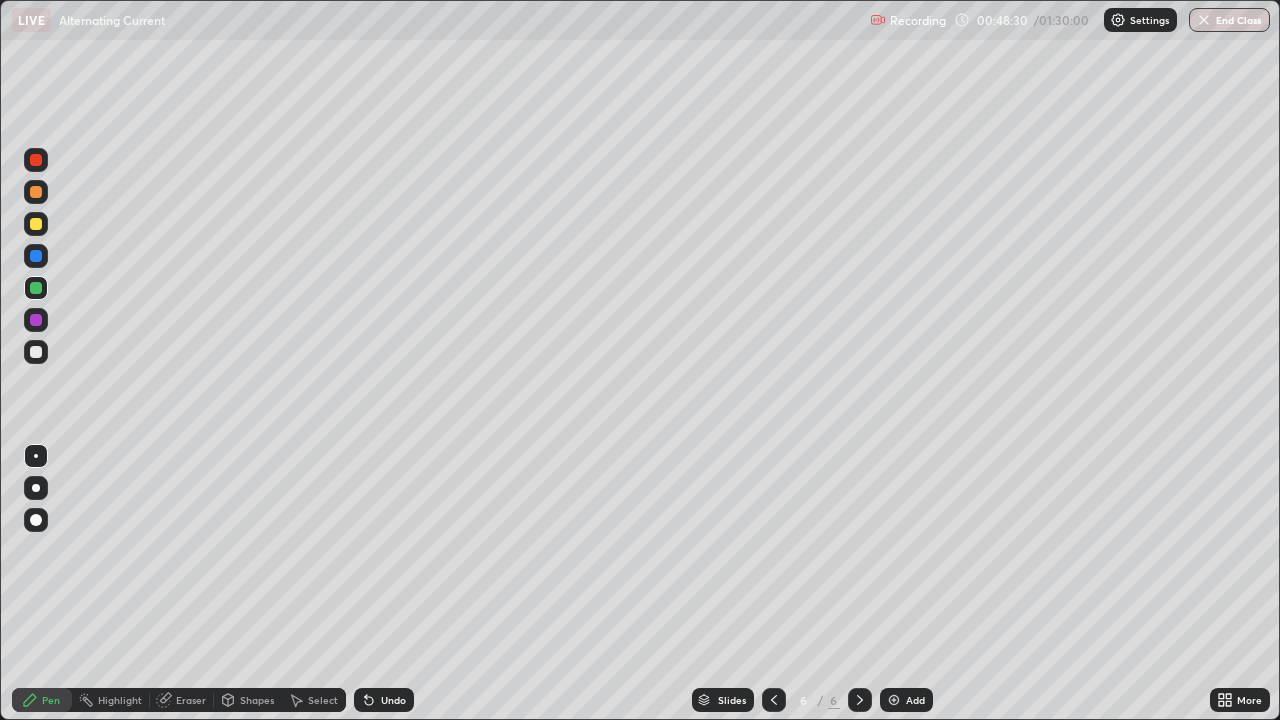 click on "Undo" at bounding box center [393, 700] 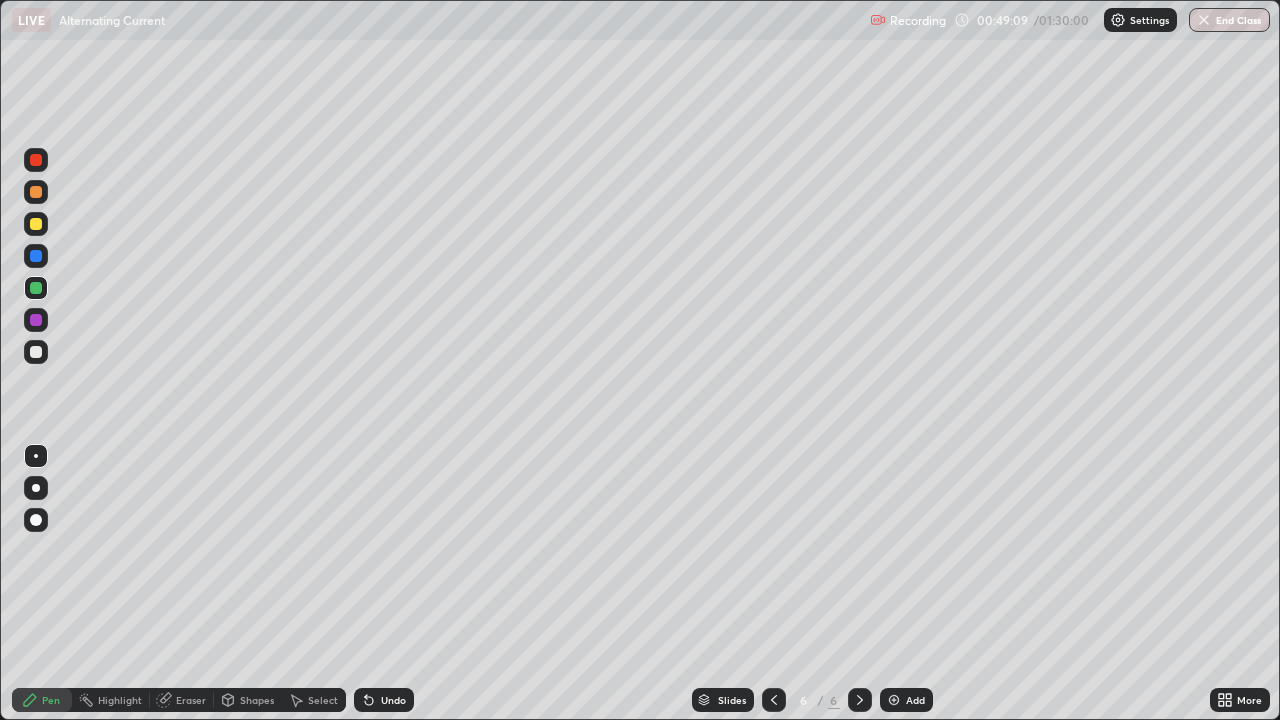 click at bounding box center [36, 256] 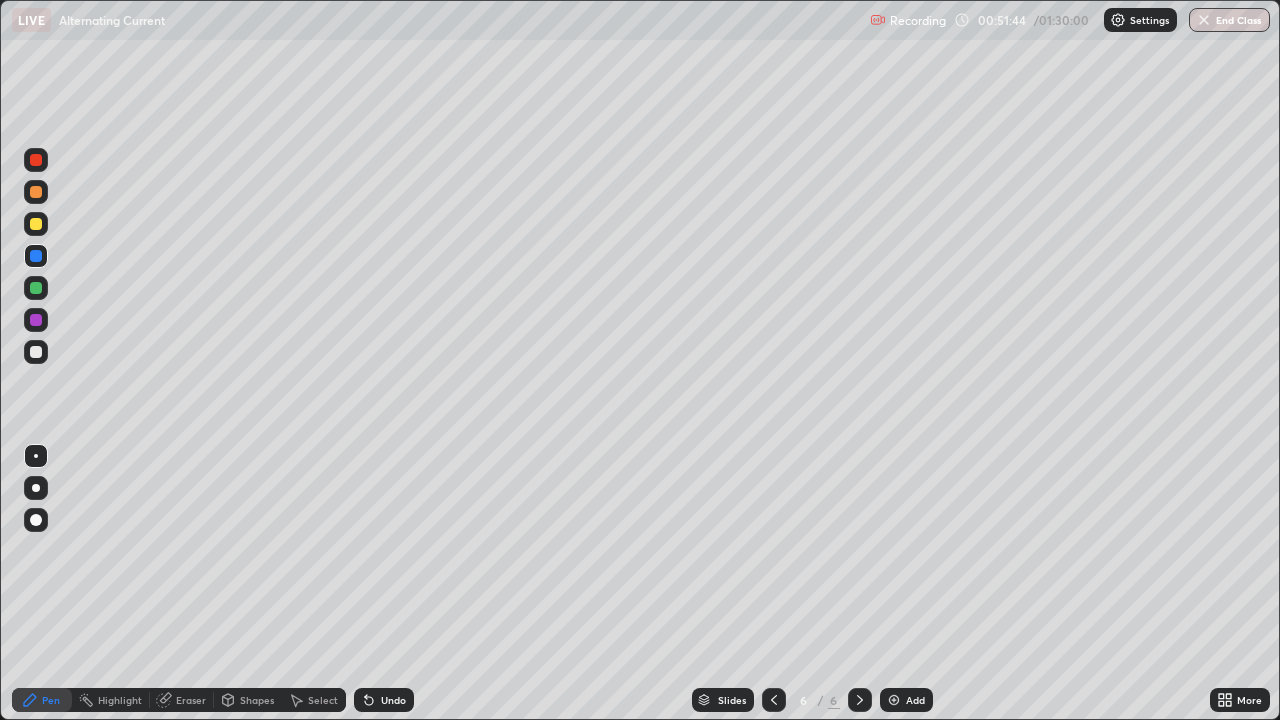 click on "Add" at bounding box center [906, 700] 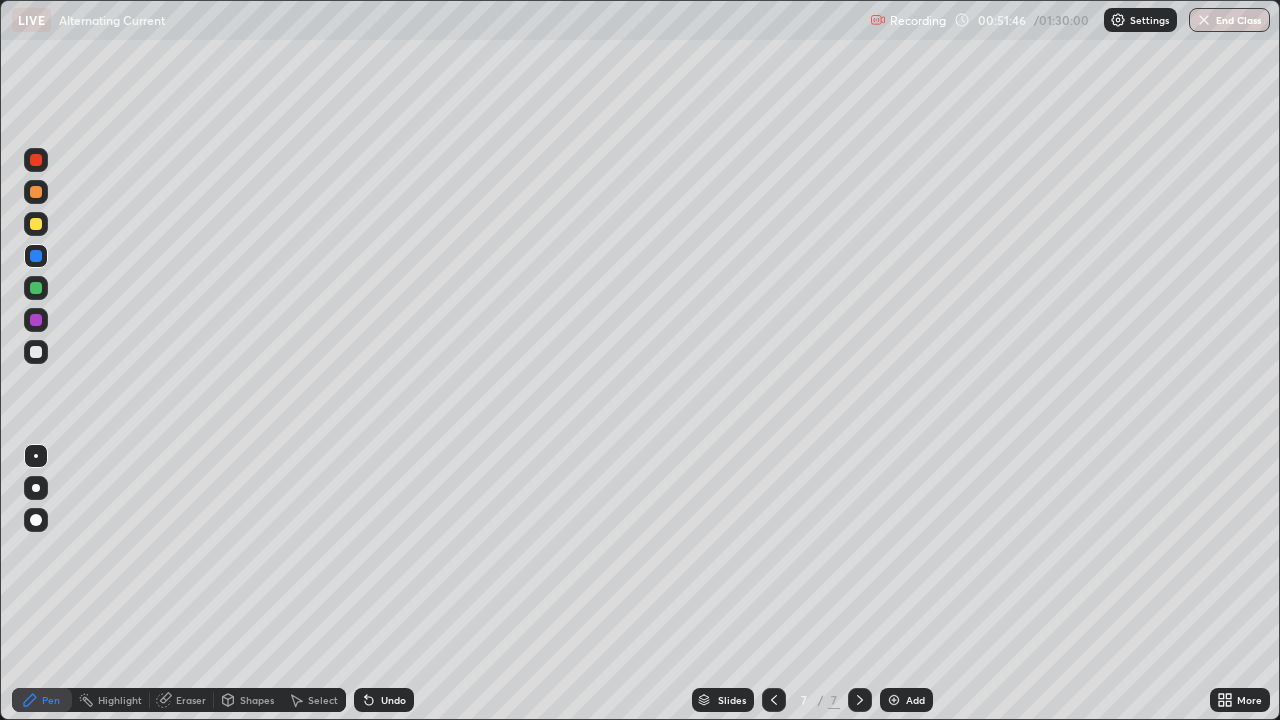 click at bounding box center [36, 352] 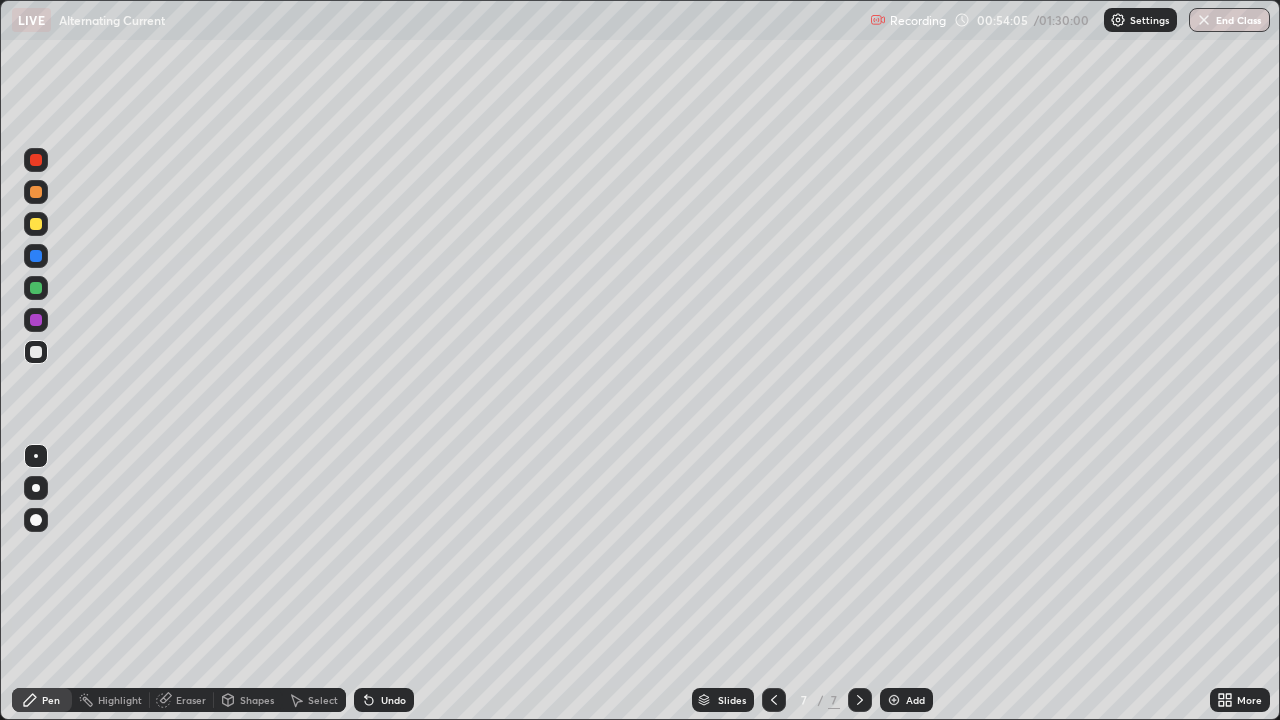 click at bounding box center (36, 224) 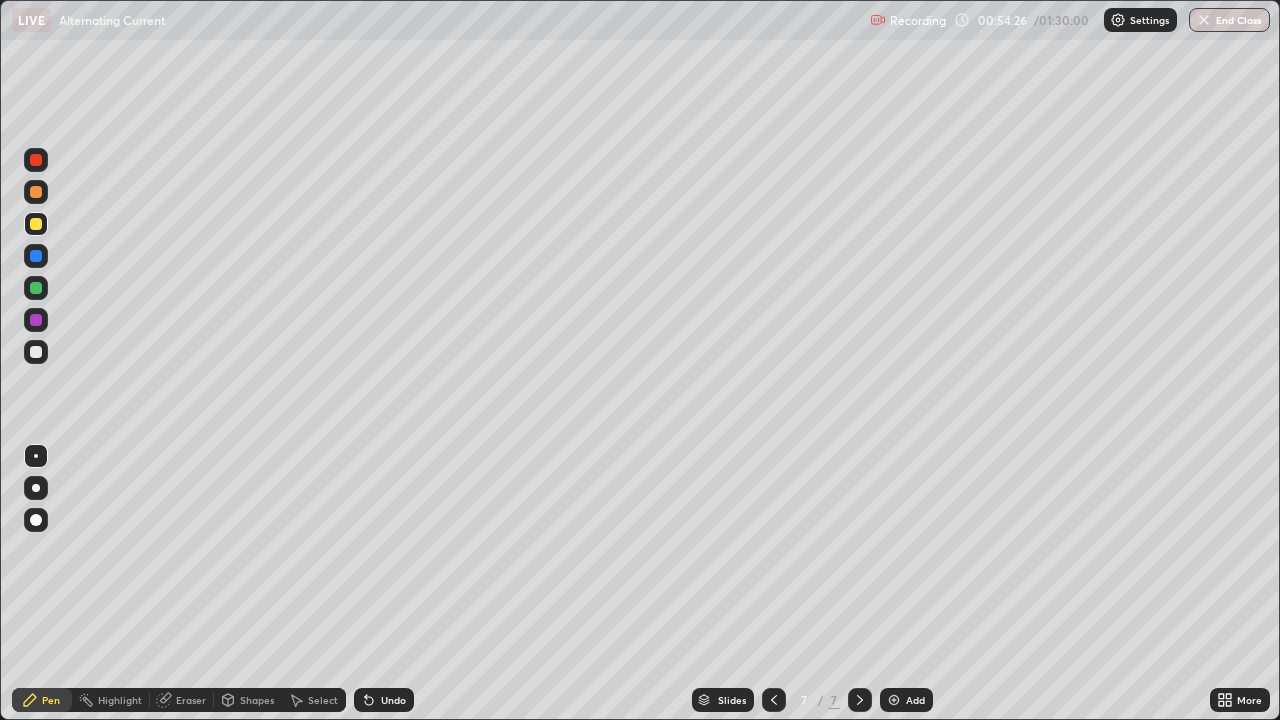 click at bounding box center [36, 352] 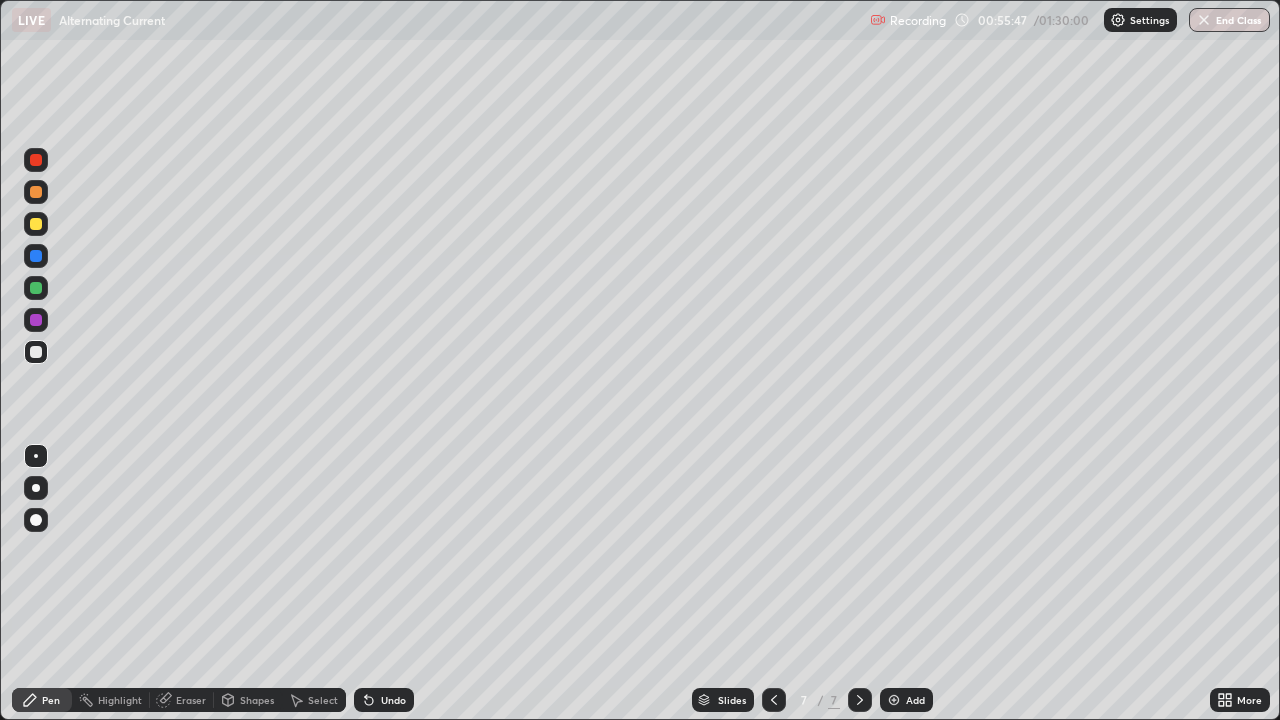 click at bounding box center [36, 192] 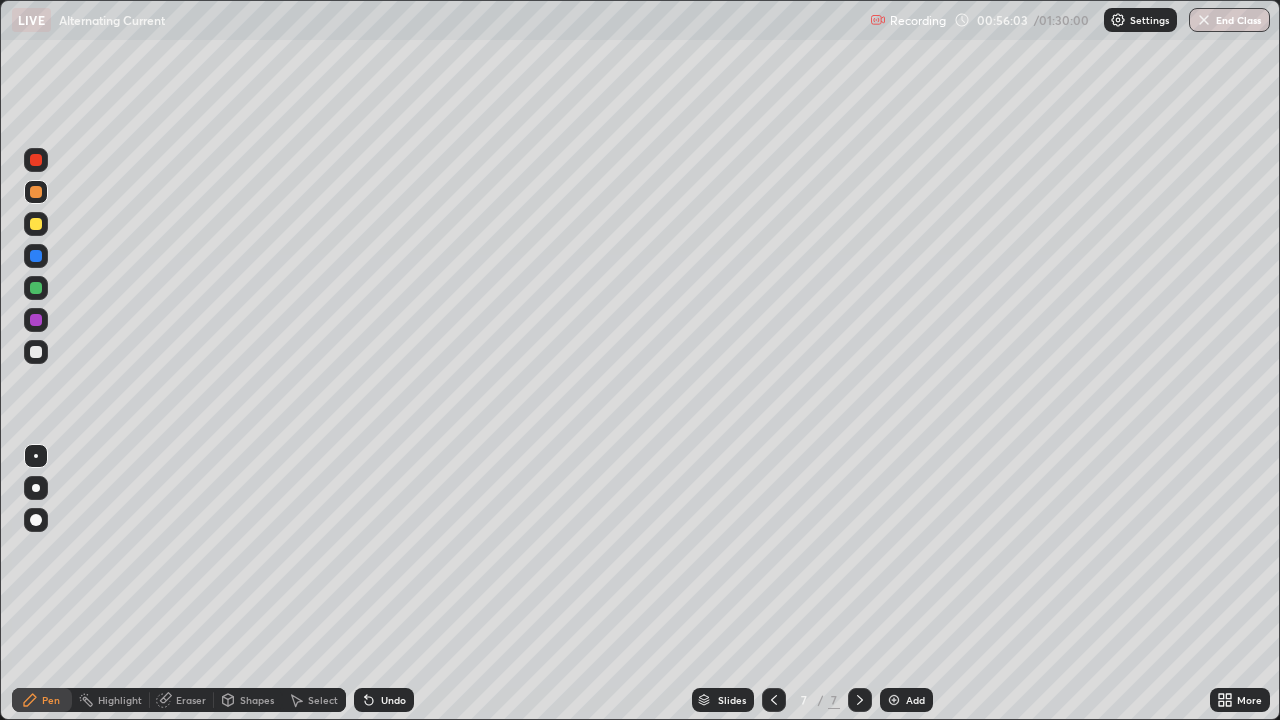 click on "Undo" at bounding box center [393, 700] 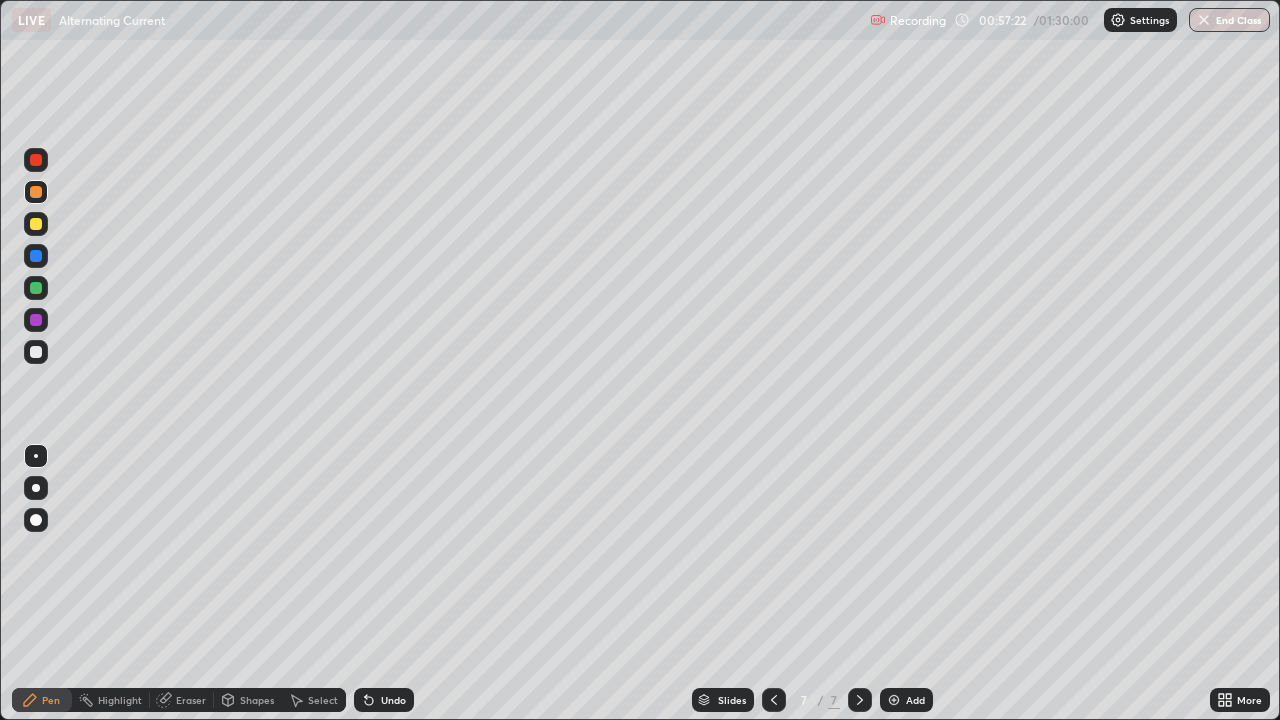 click 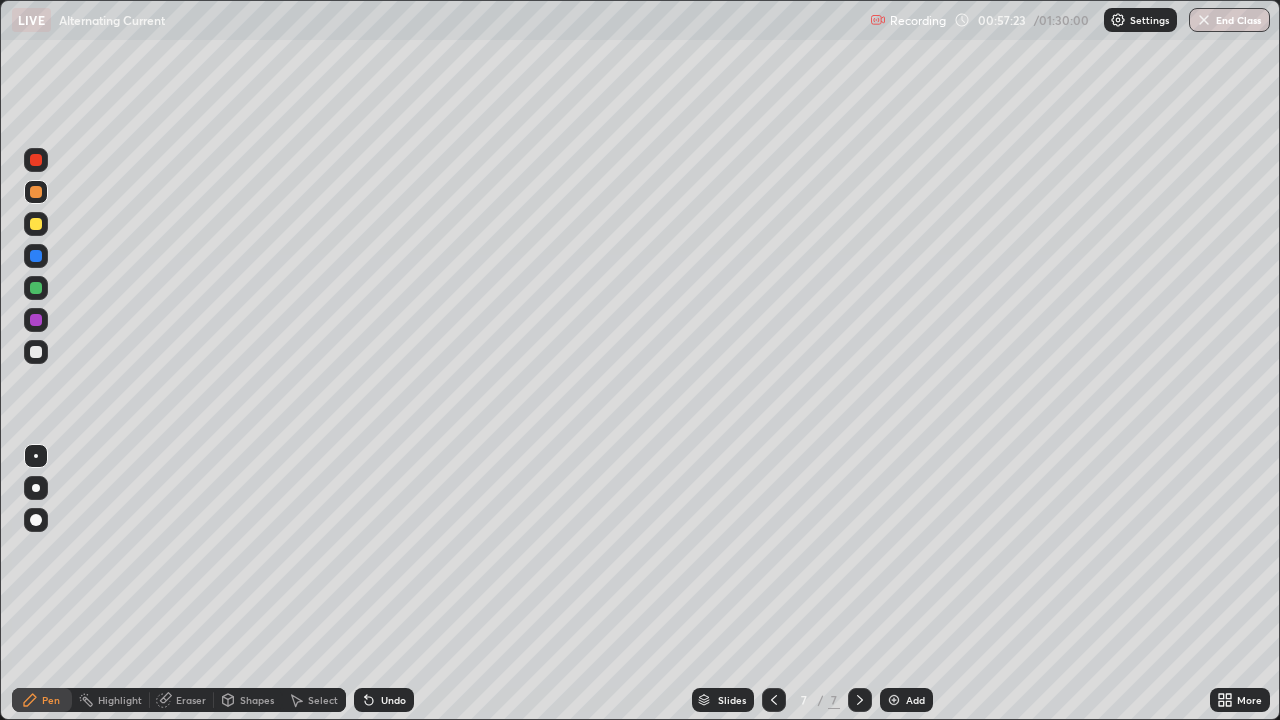 click at bounding box center (894, 700) 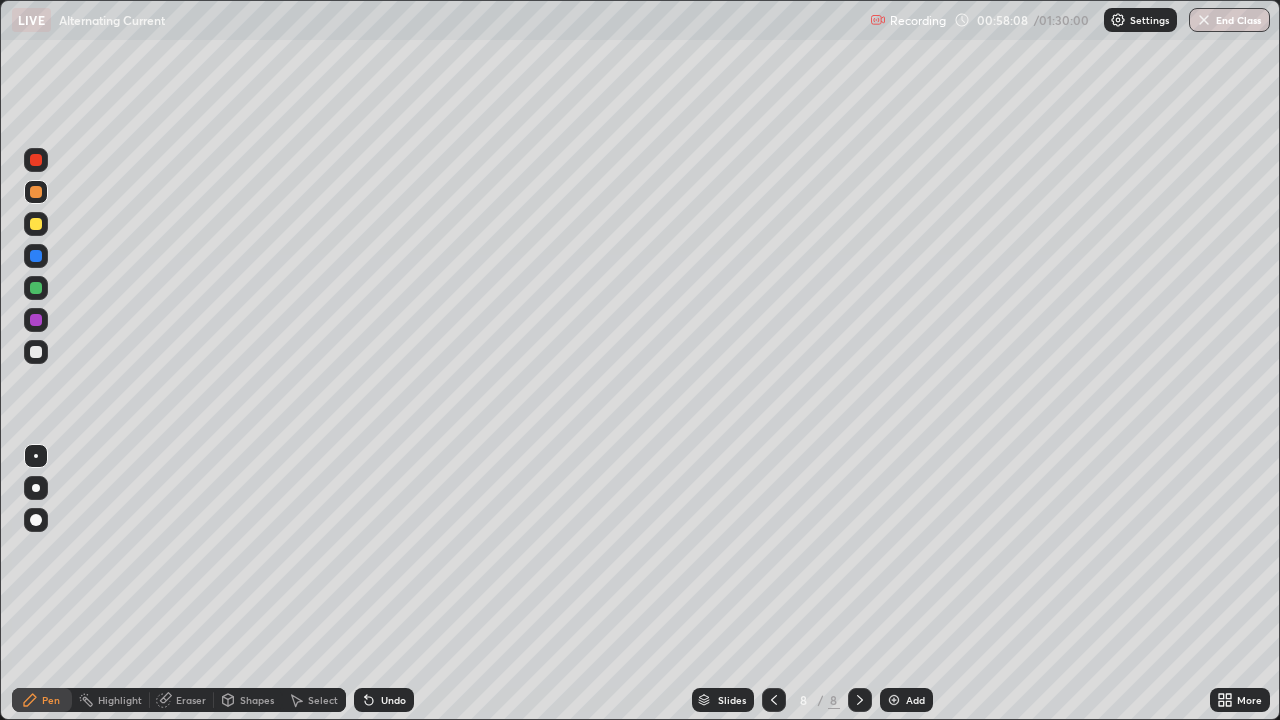 click at bounding box center [36, 224] 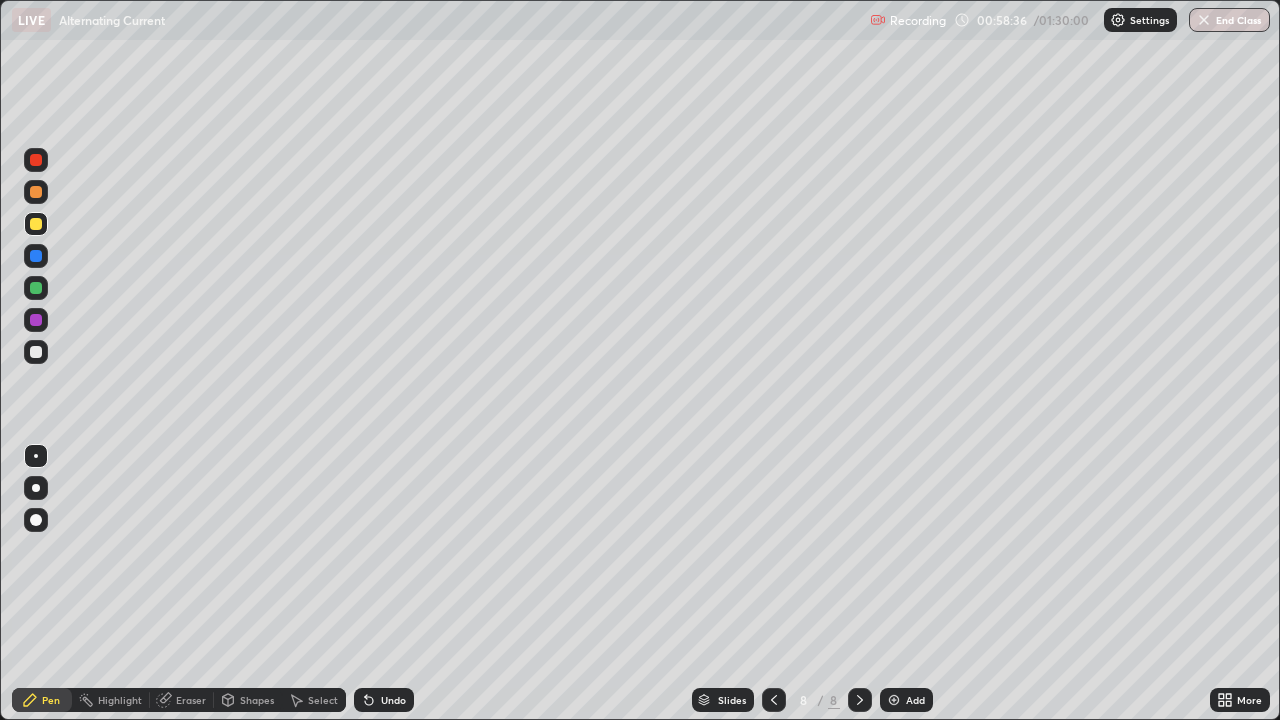 click on "Eraser" at bounding box center [191, 700] 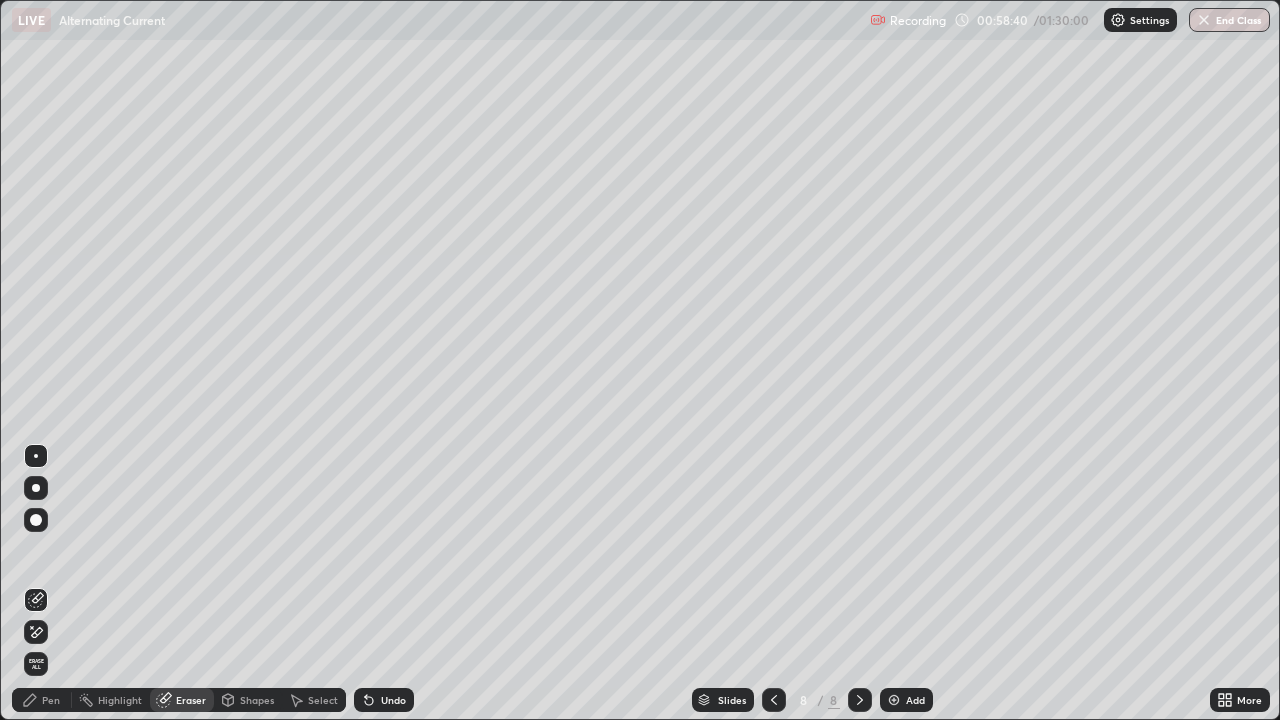 click on "Pen" at bounding box center [51, 700] 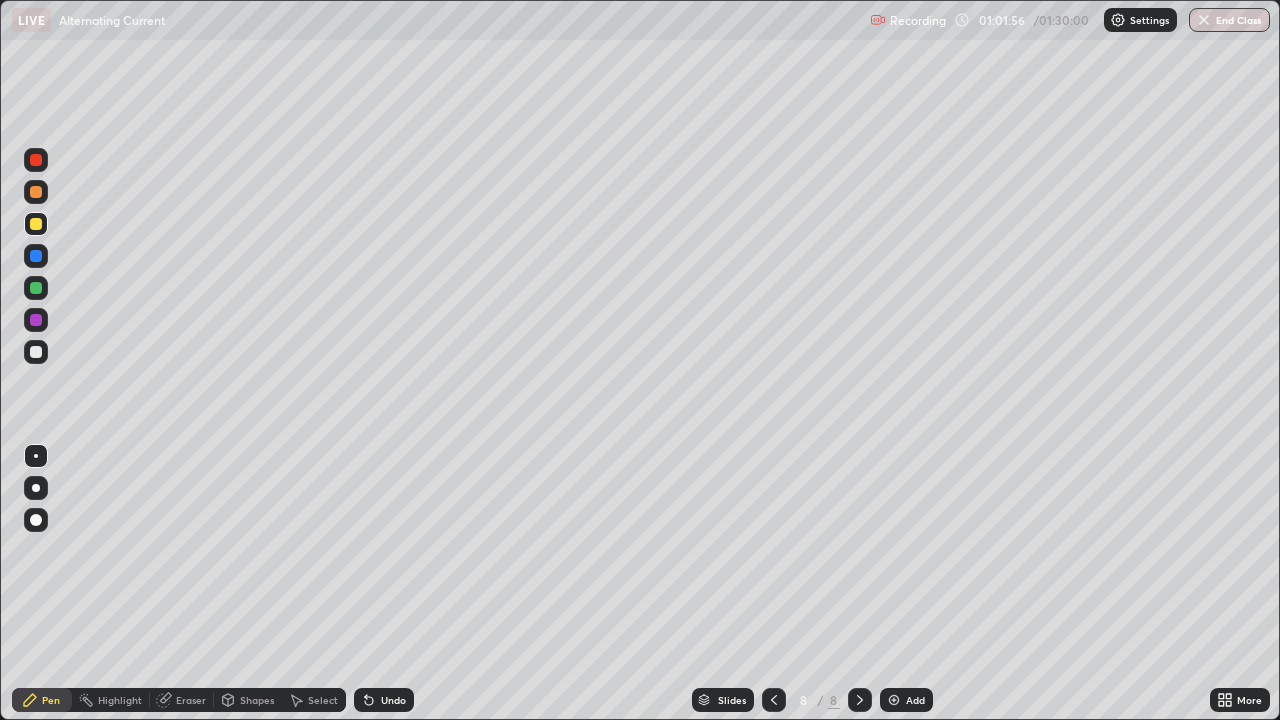 click on "Add" at bounding box center (915, 700) 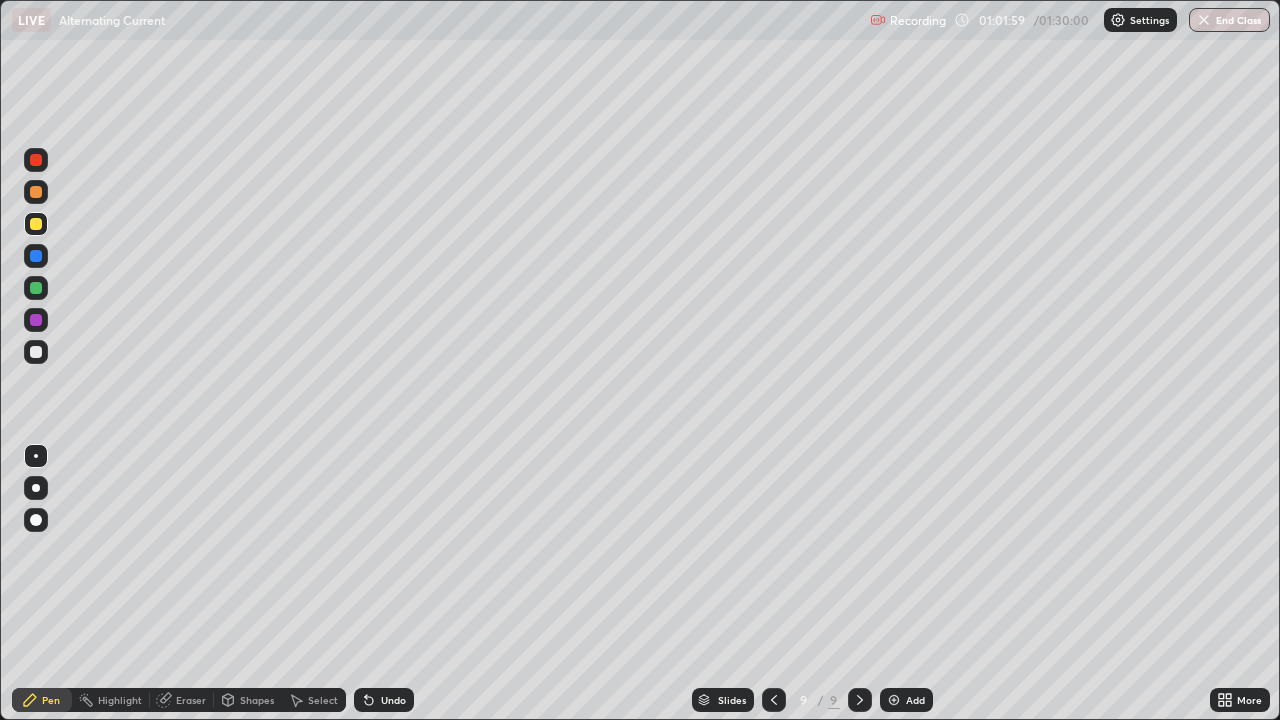 click at bounding box center (36, 352) 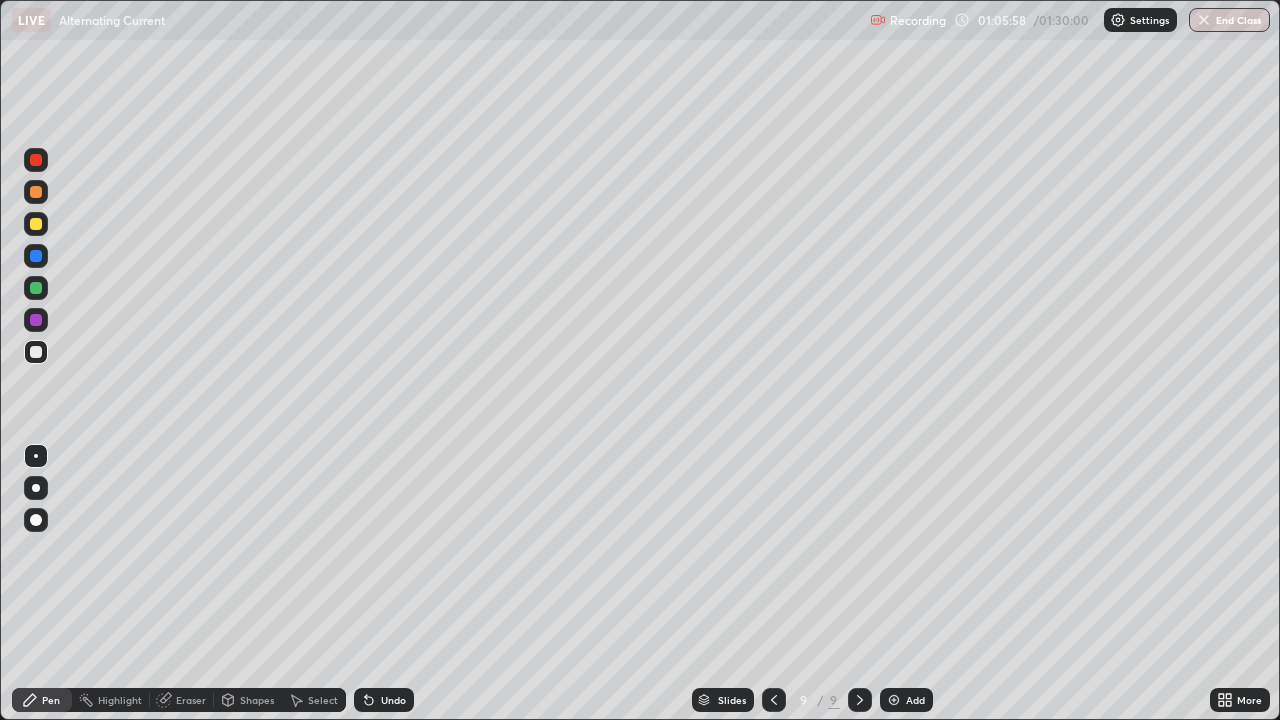 click on "Undo" at bounding box center [384, 700] 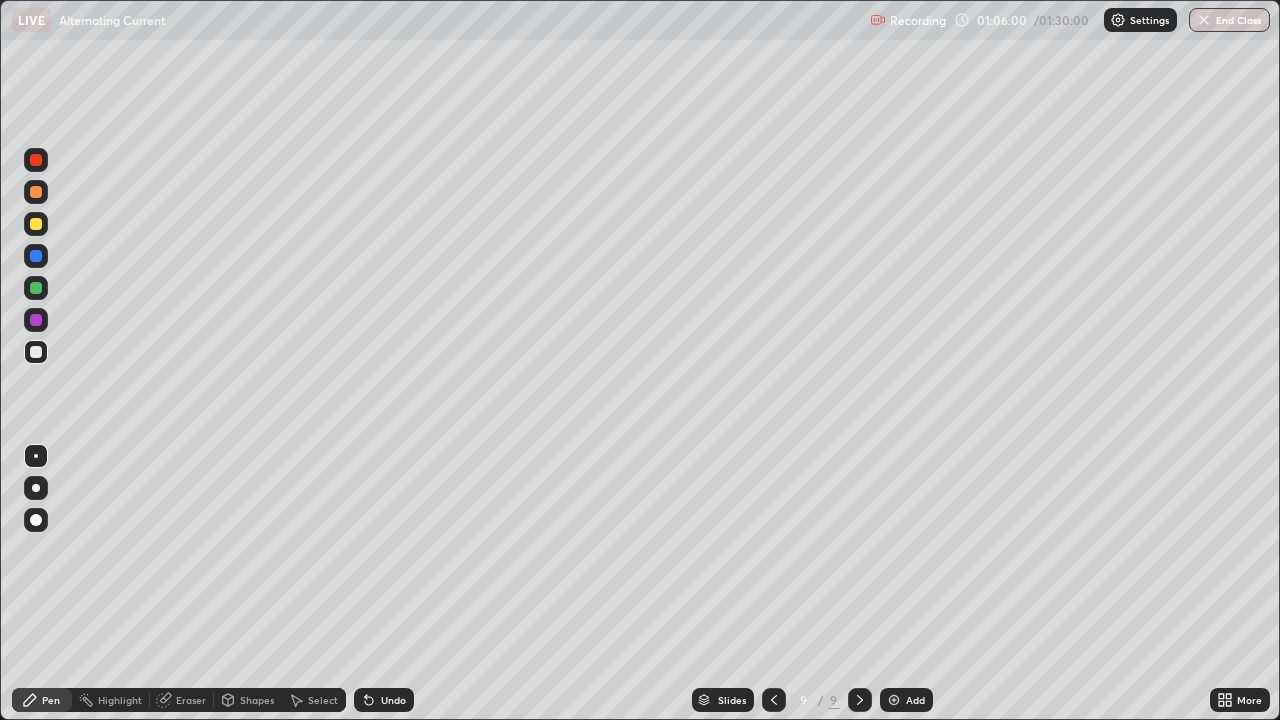 click on "Eraser" at bounding box center (191, 700) 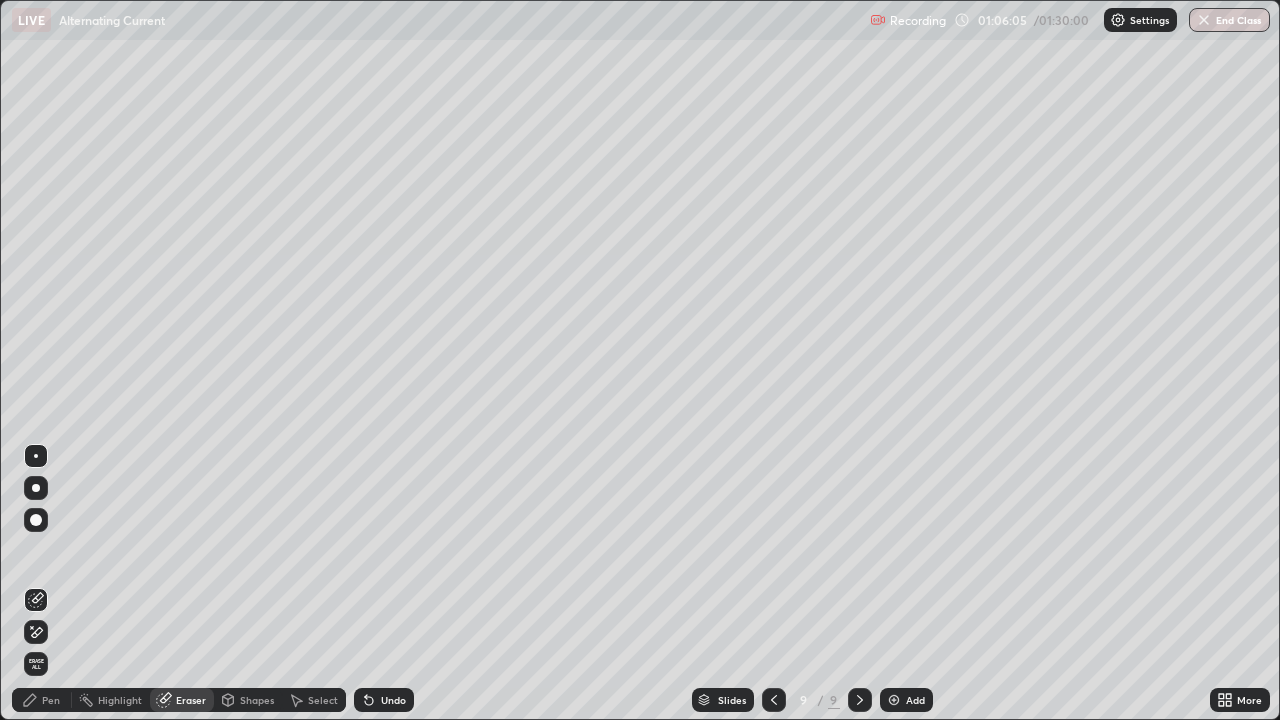 click on "Pen" at bounding box center (51, 700) 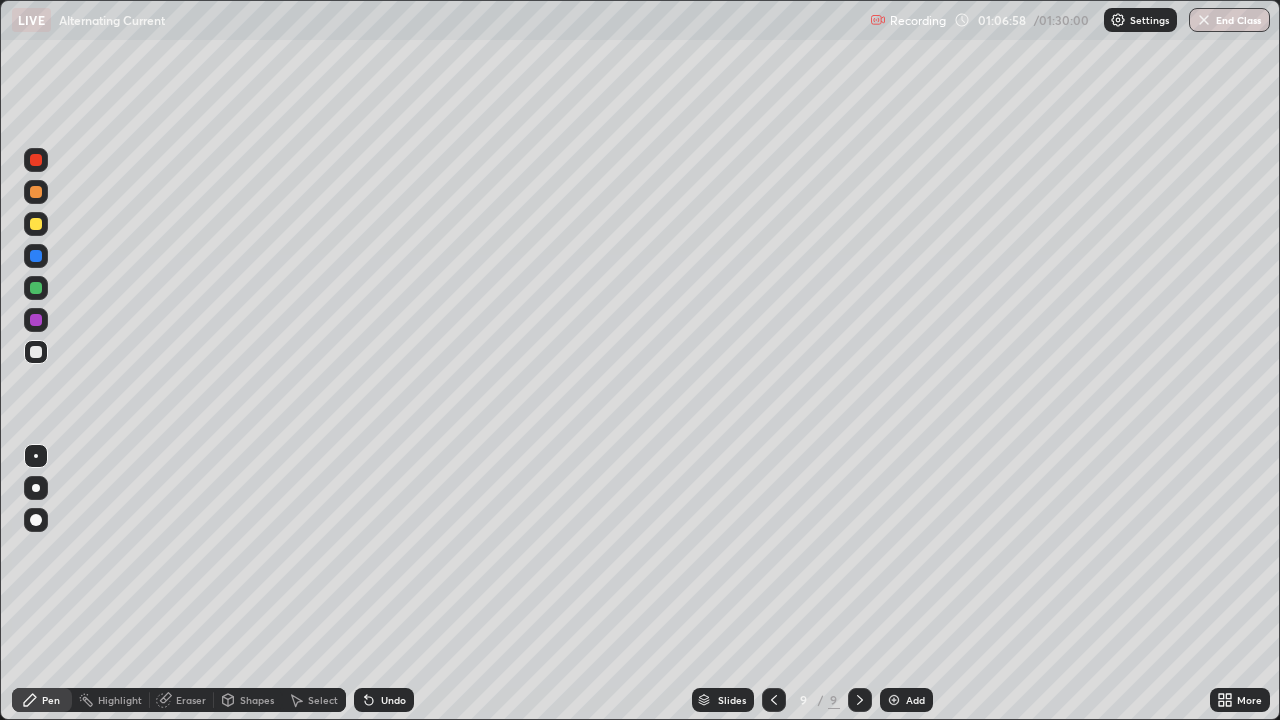 click on "Eraser" at bounding box center [191, 700] 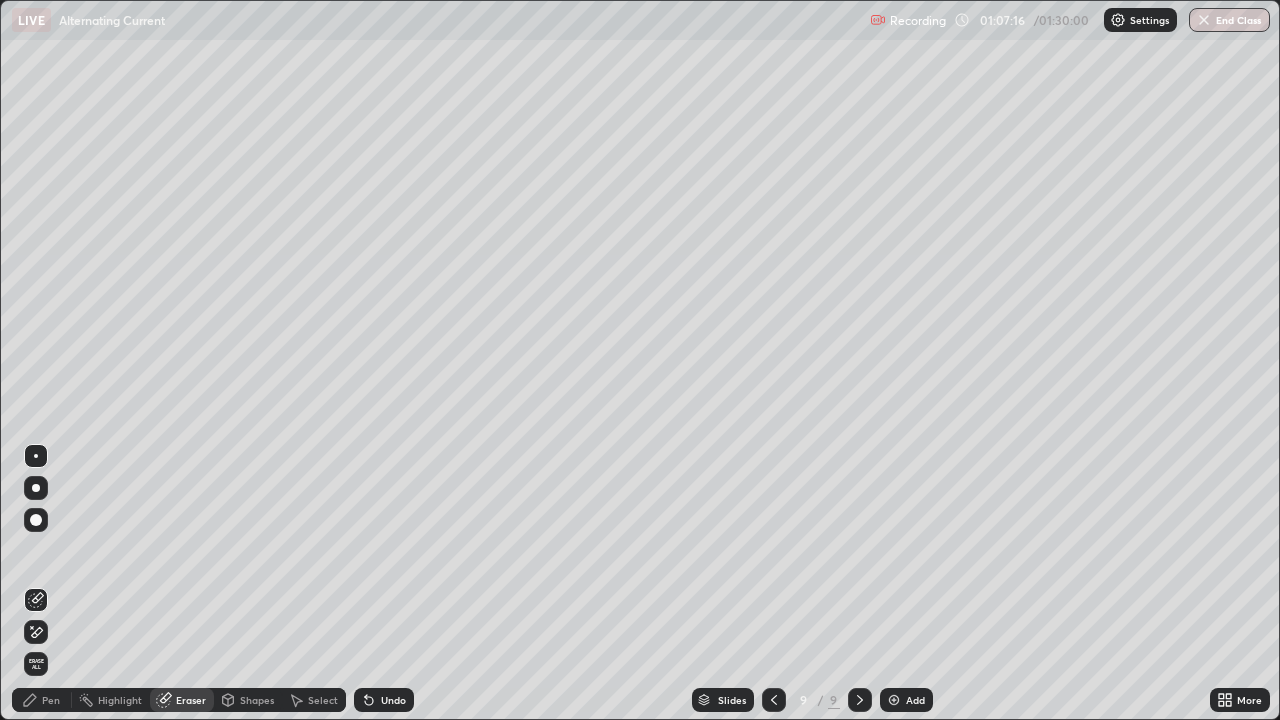 click on "Pen" at bounding box center (42, 700) 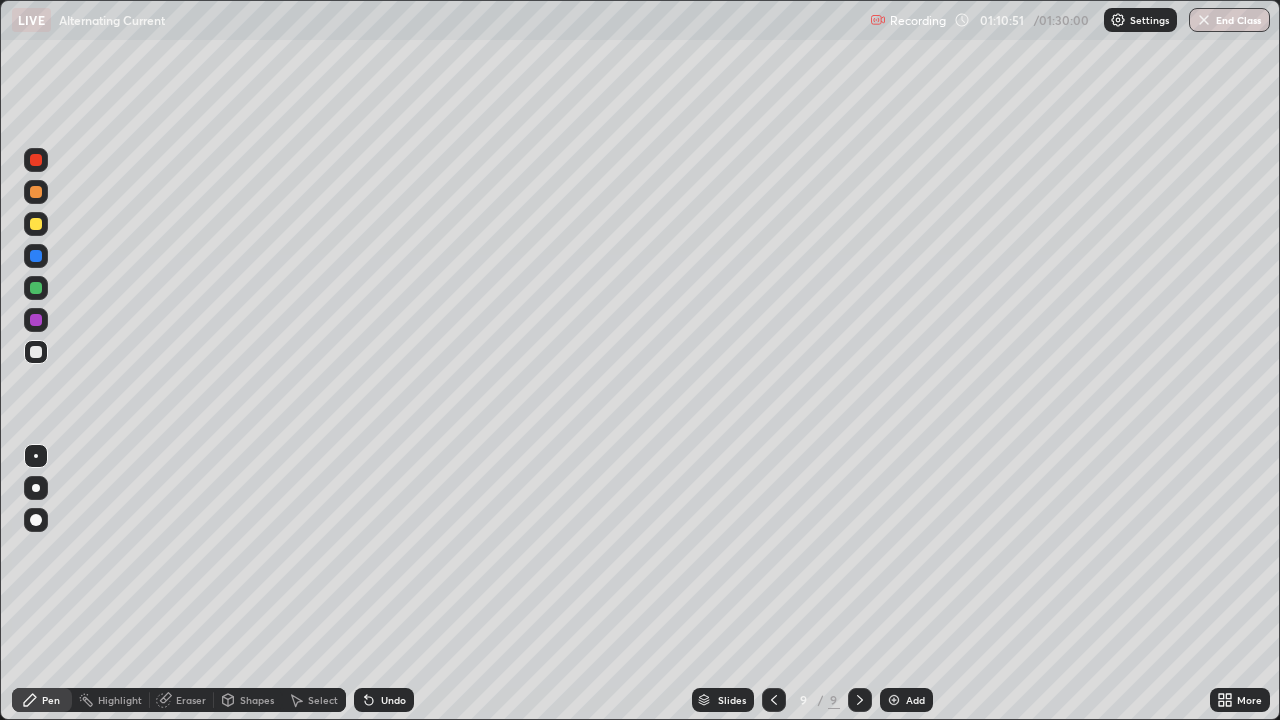 click on "Add" at bounding box center [915, 700] 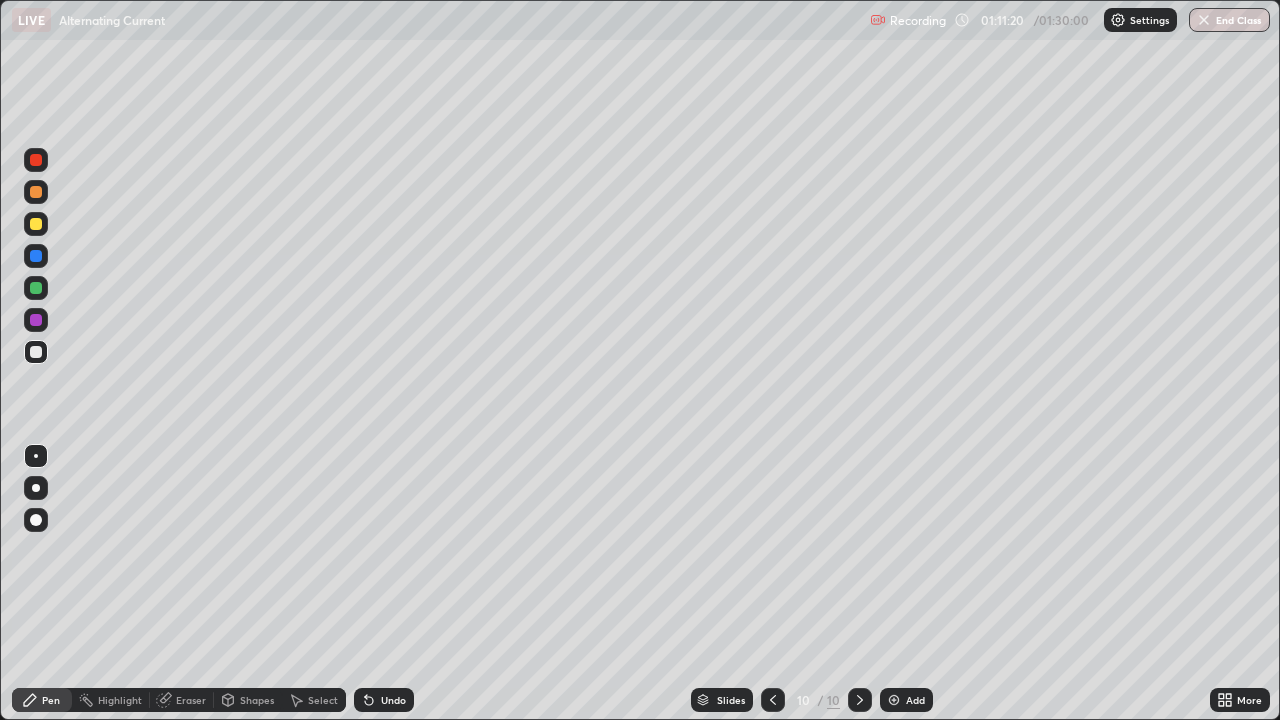 click at bounding box center [36, 224] 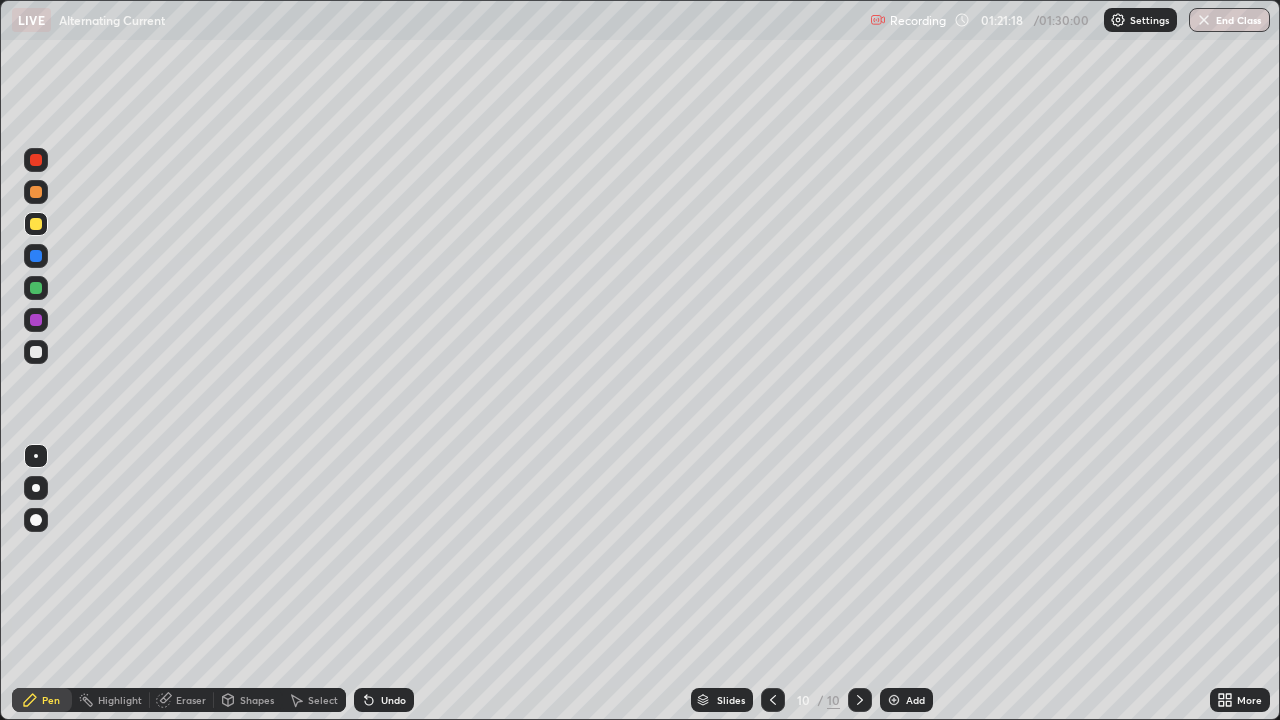 click on "Add" at bounding box center [915, 700] 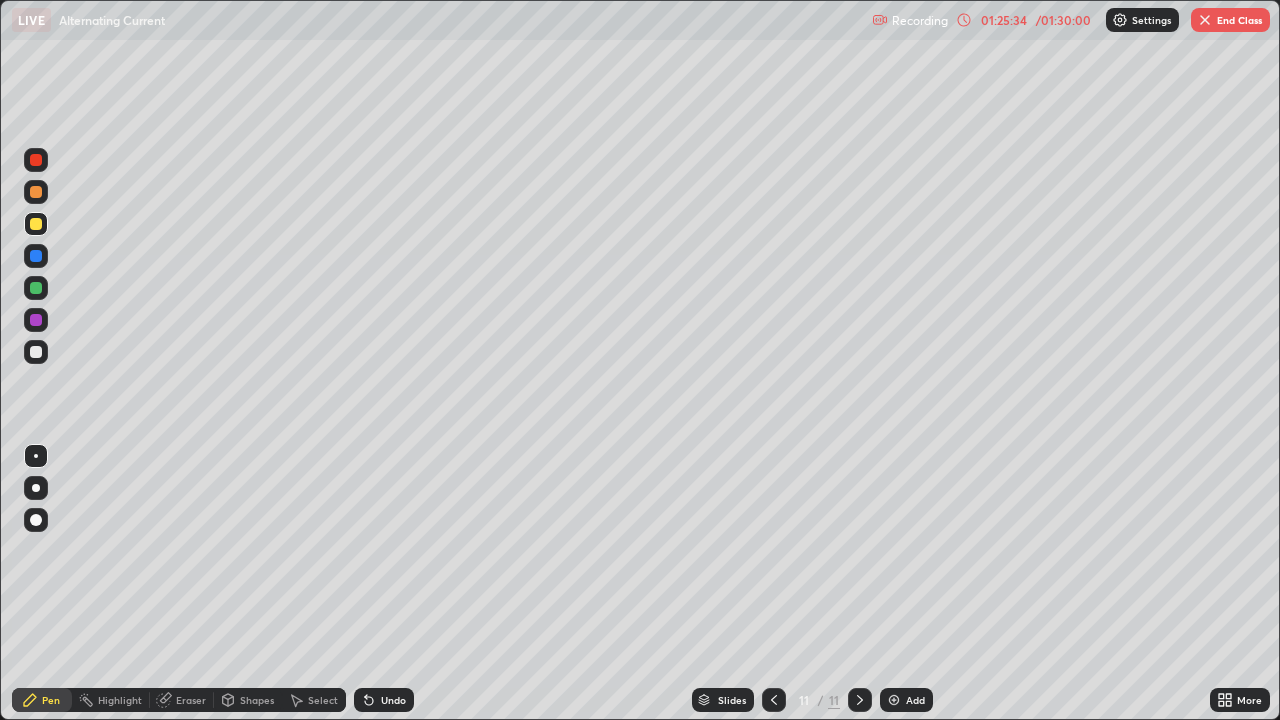 click on "End Class" at bounding box center [1230, 20] 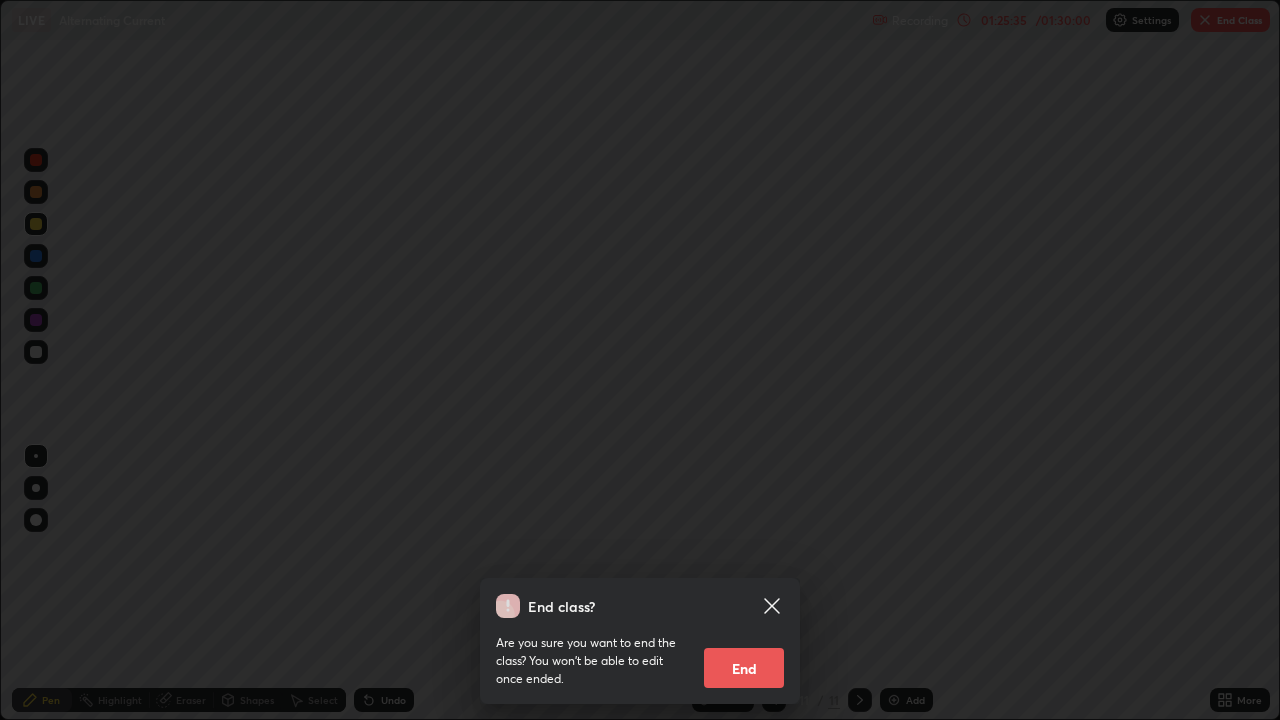 click on "End" at bounding box center (744, 668) 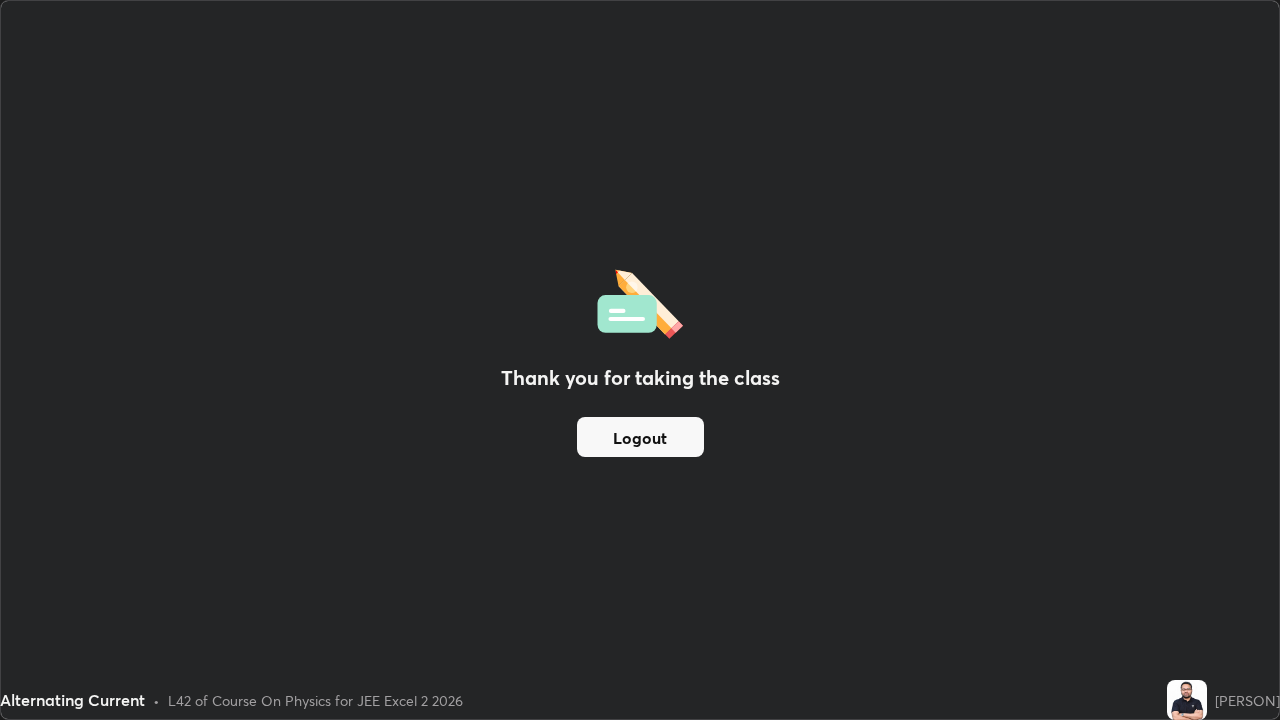 click on "Logout" at bounding box center [640, 437] 